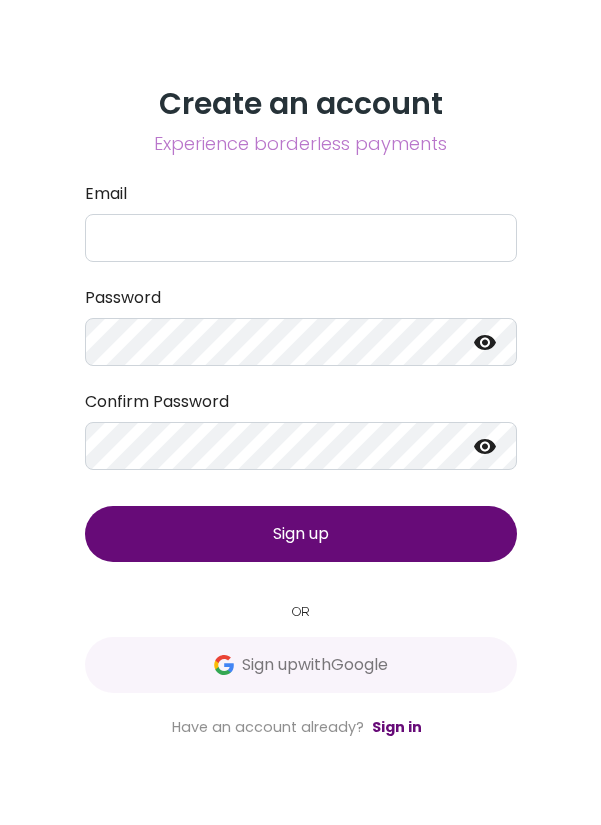 scroll, scrollTop: 0, scrollLeft: 0, axis: both 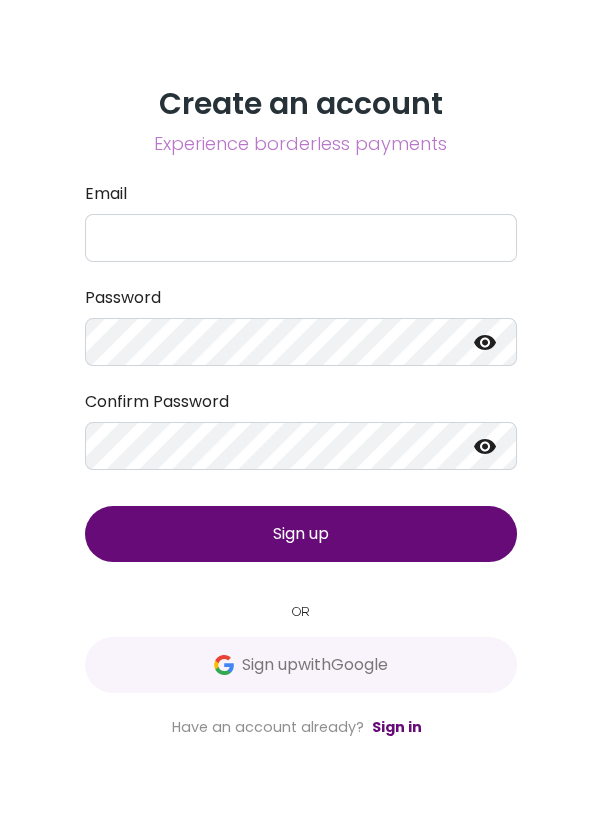 click on "Sign up  with  Google" at bounding box center (315, 665) 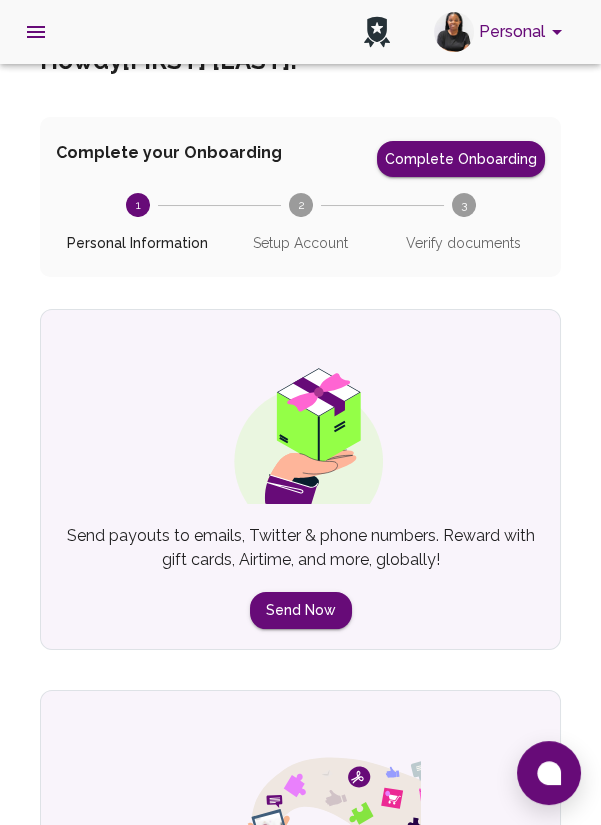 scroll, scrollTop: 59, scrollLeft: 0, axis: vertical 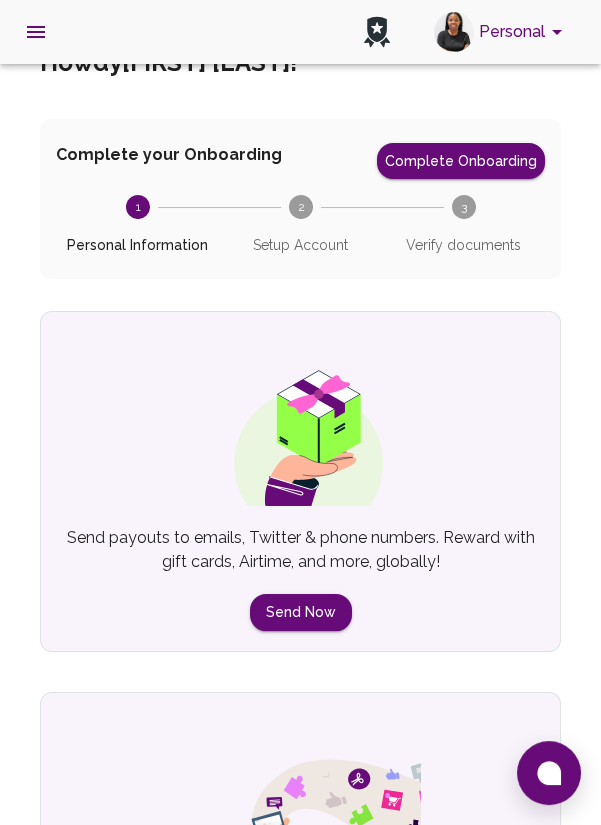 click on "Complete Onboarding" at bounding box center (461, 161) 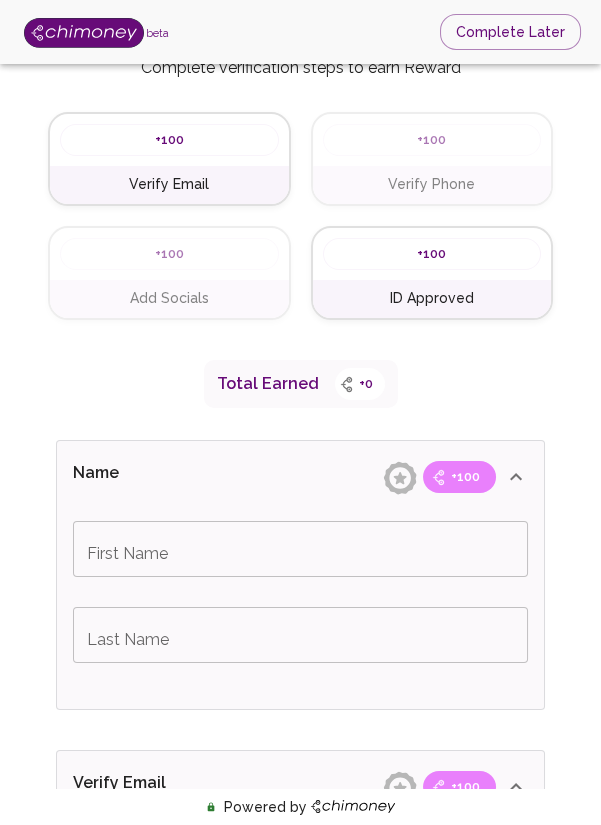 scroll, scrollTop: 0, scrollLeft: 0, axis: both 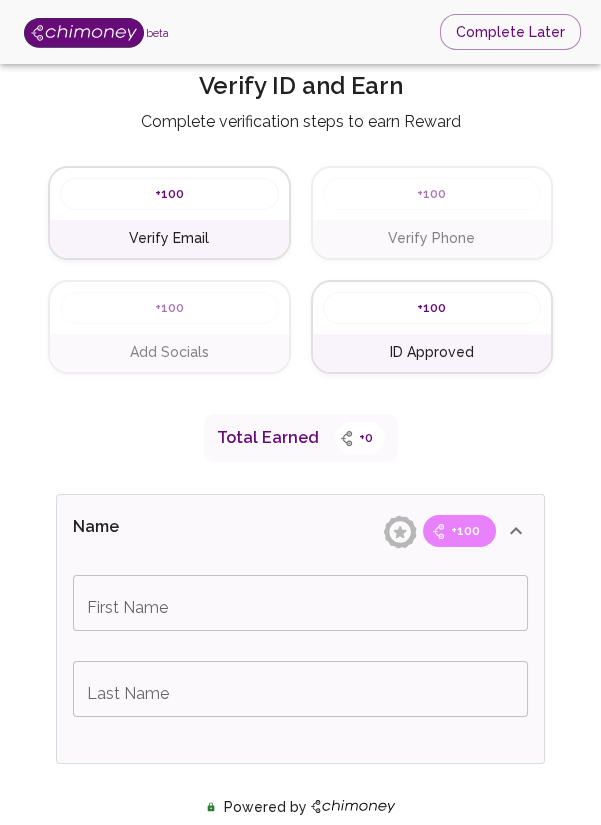 click on "Verify Email" at bounding box center [169, 239] 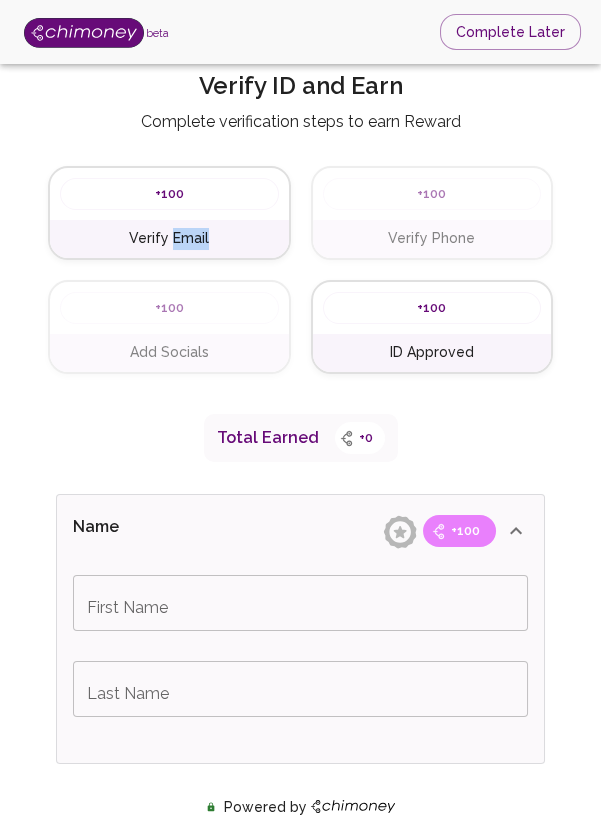 click on "Verify Phone Number ID COPY.pdf" at bounding box center [300, 1279] 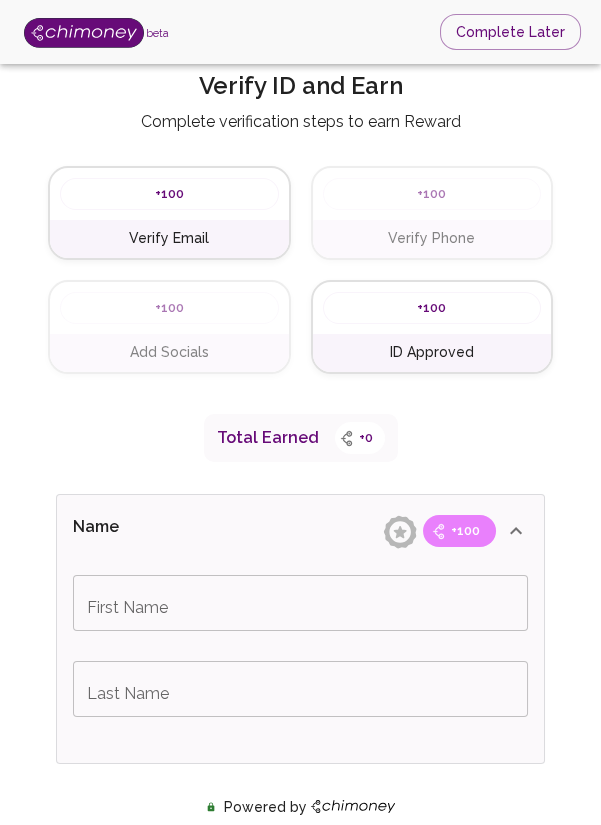 click on "+100" at bounding box center (432, 194) 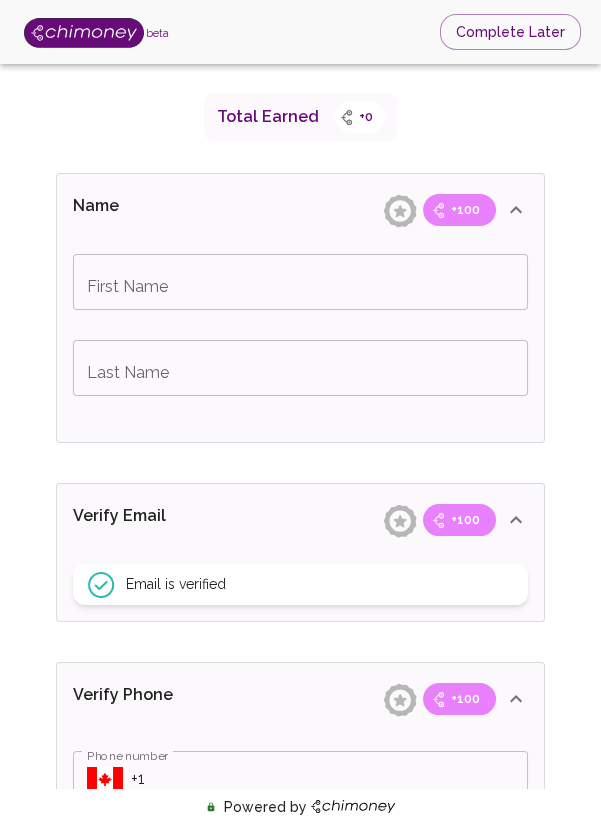 scroll, scrollTop: 322, scrollLeft: 0, axis: vertical 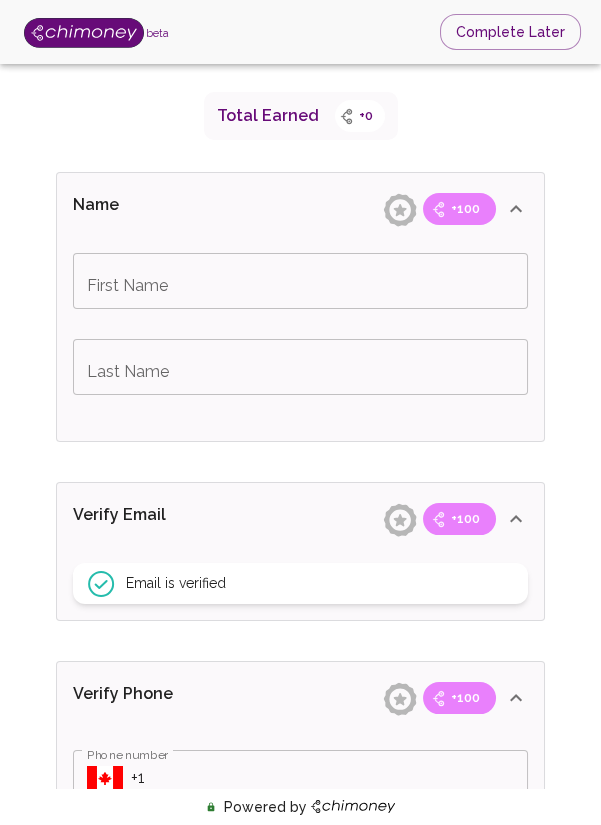 click on "First Name" at bounding box center [300, 281] 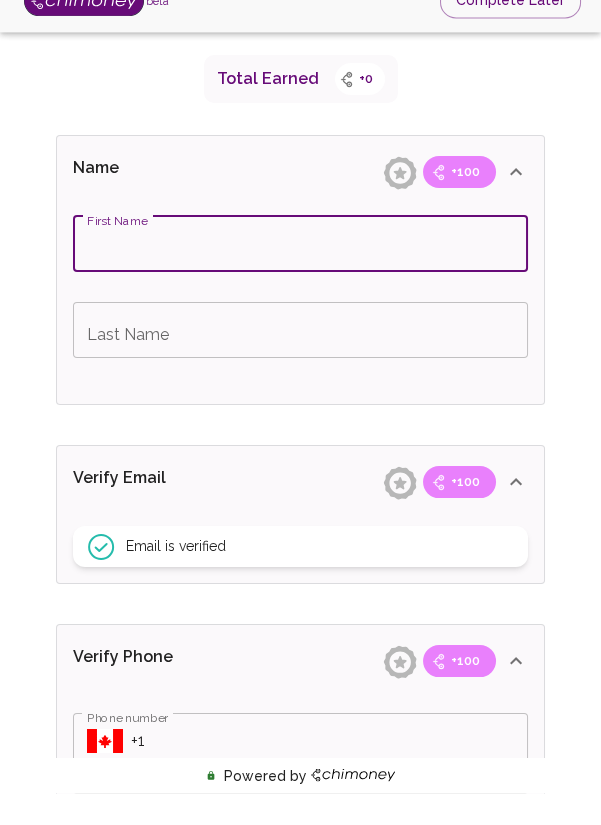 scroll, scrollTop: 338, scrollLeft: 0, axis: vertical 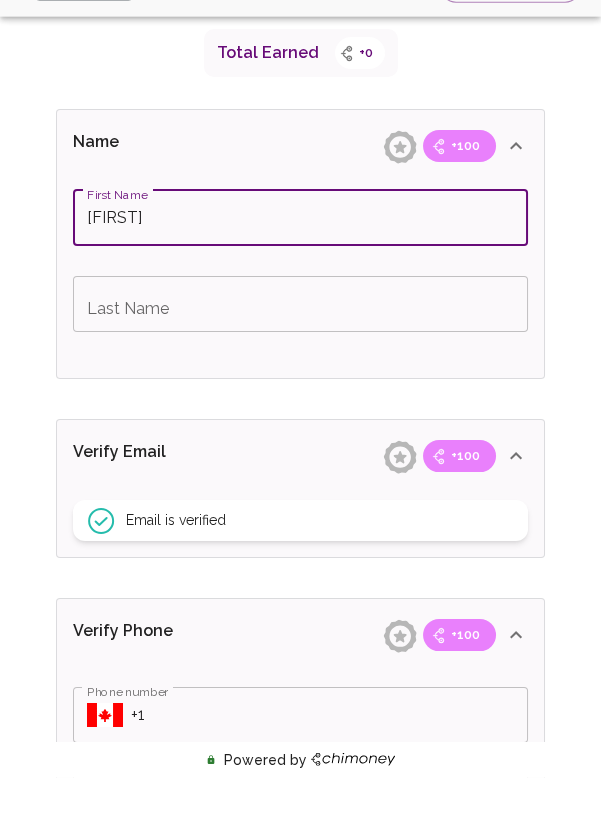 type on "[FIRST]" 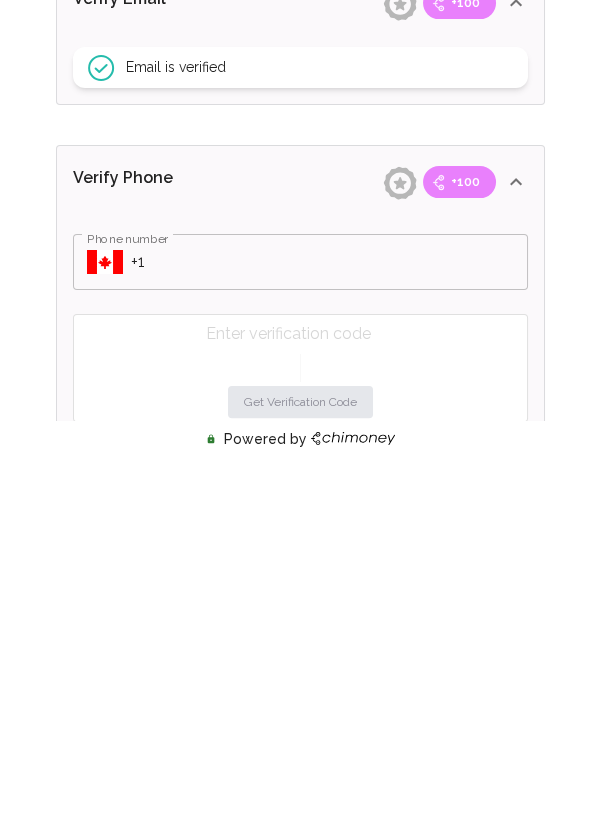 scroll, scrollTop: 481, scrollLeft: 0, axis: vertical 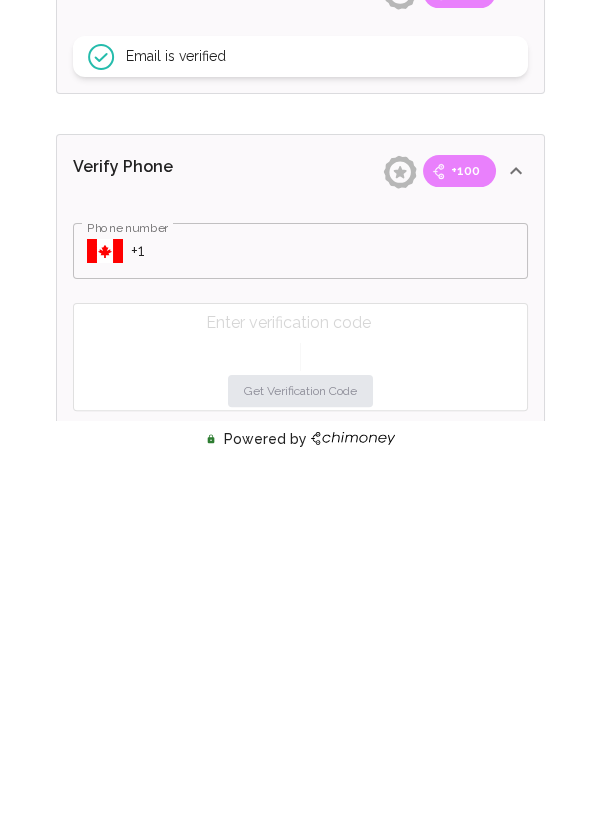 type on "[LAST]" 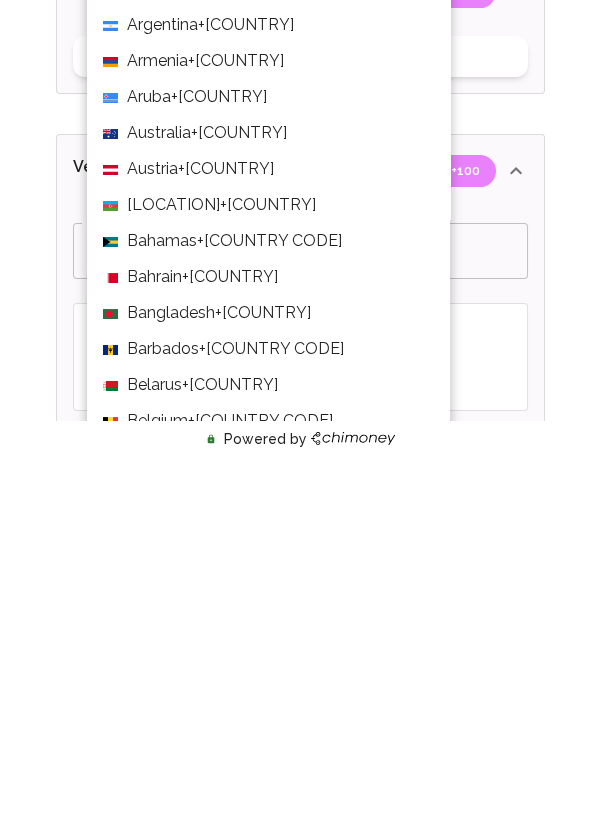 click on "+[COUNTRY]" at bounding box center [225, 7917] 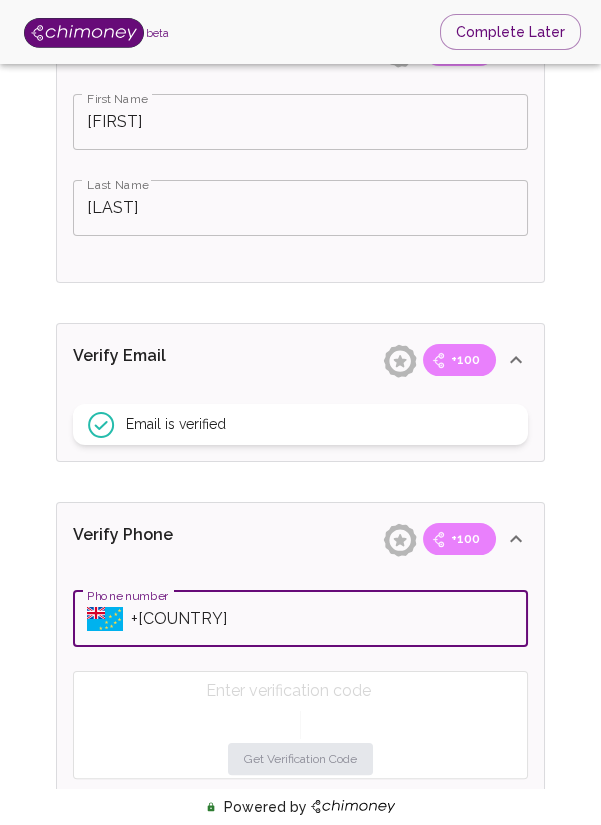 scroll, scrollTop: 0, scrollLeft: 0, axis: both 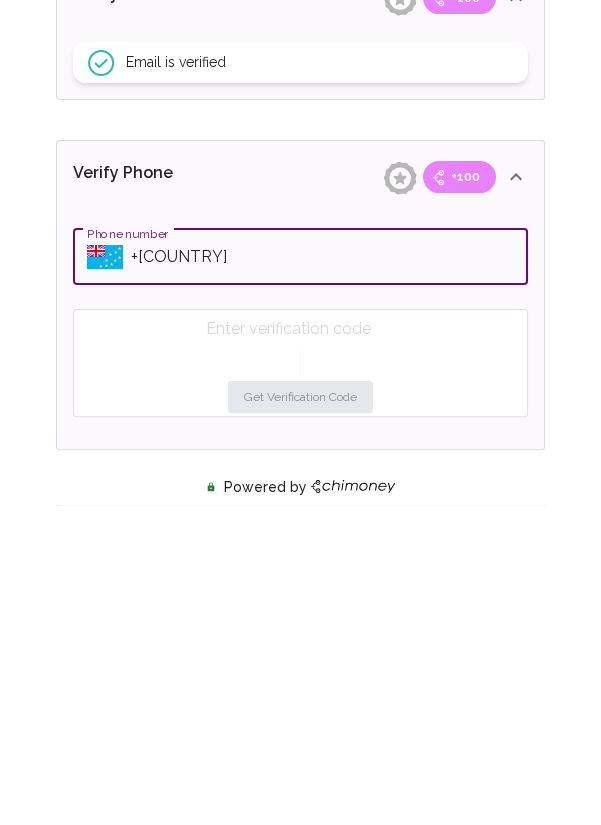 click on "Phone number" at bounding box center (329, 577) 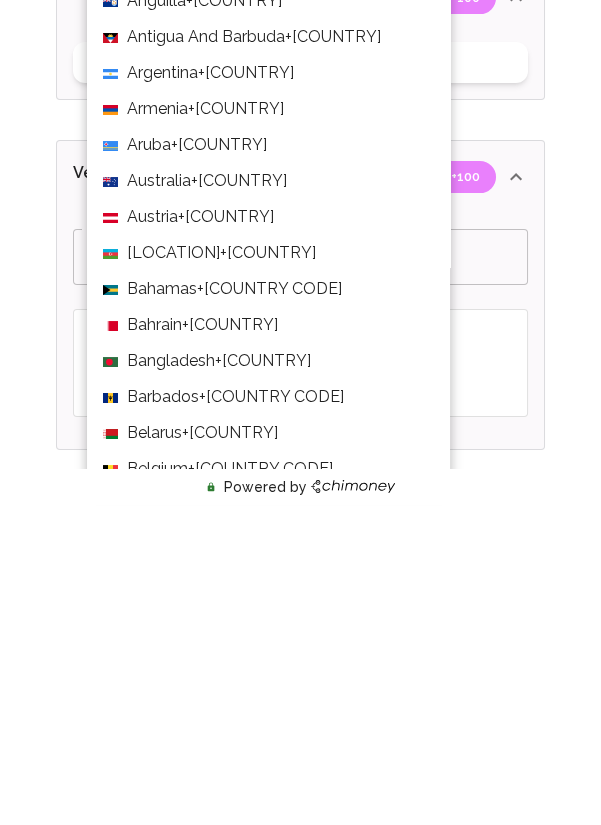 click on "[LOCATION]" at bounding box center (268, 7701) 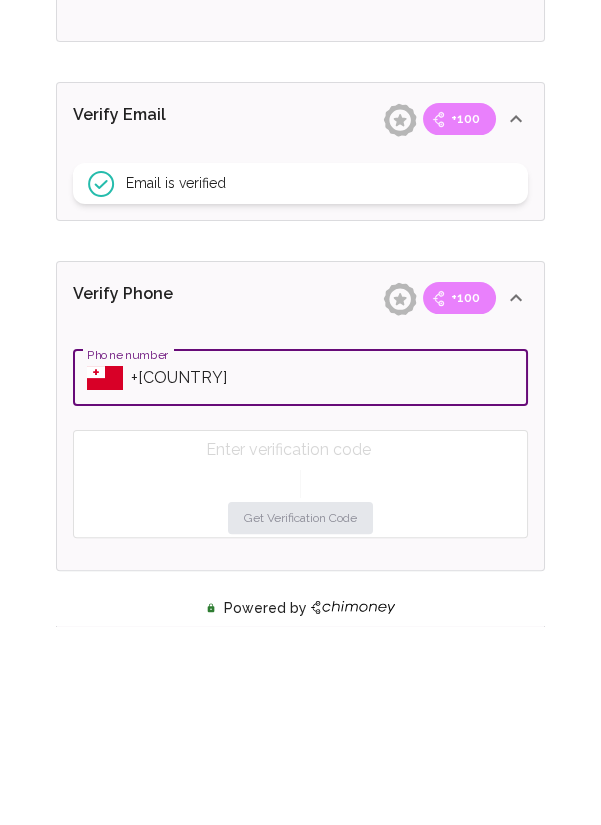 scroll, scrollTop: 523, scrollLeft: 0, axis: vertical 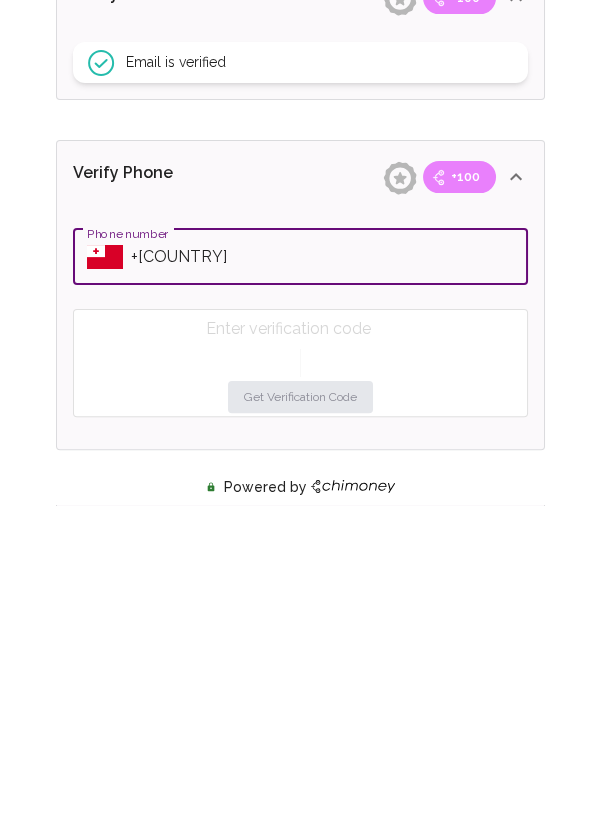 click on "Phone number" at bounding box center [329, 577] 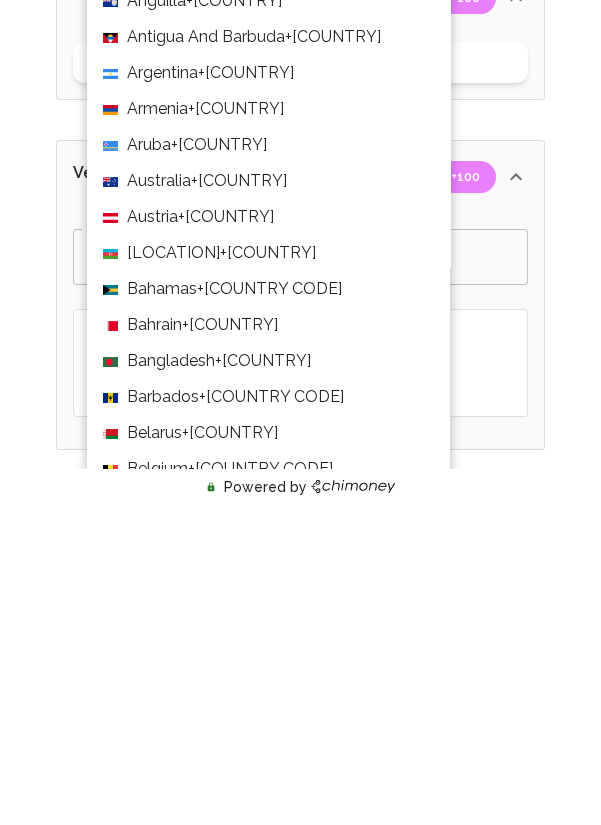 scroll, scrollTop: 523, scrollLeft: 0, axis: vertical 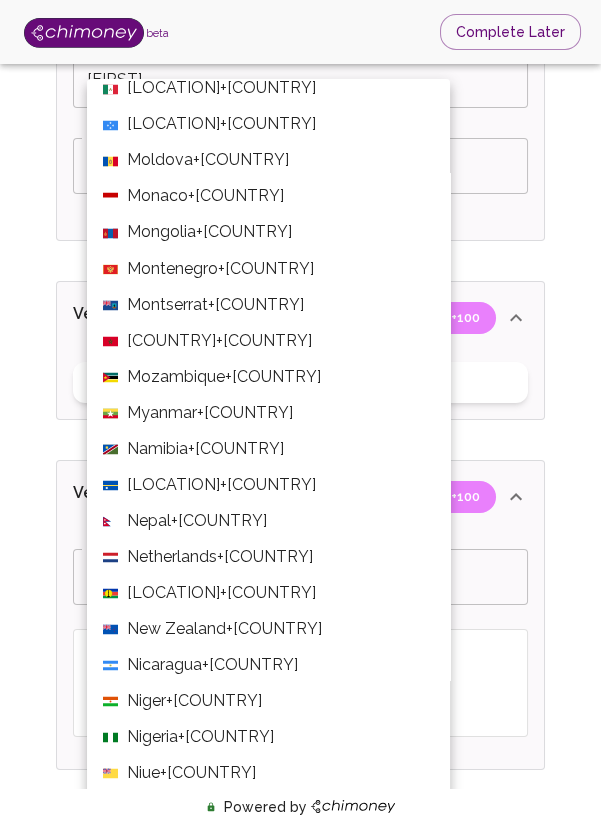 click on "Namibia" at bounding box center (157, 448) 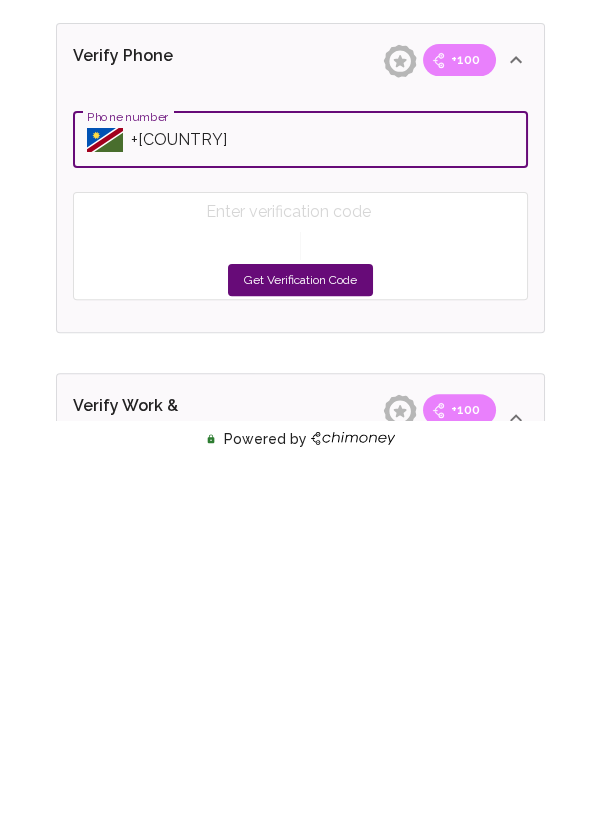 scroll, scrollTop: 593, scrollLeft: 0, axis: vertical 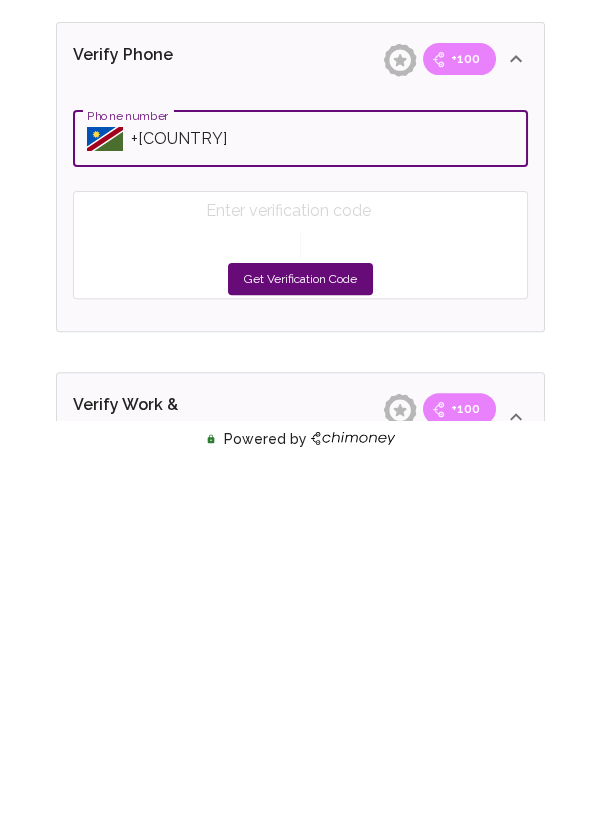 type on "+[COUNTRY]" 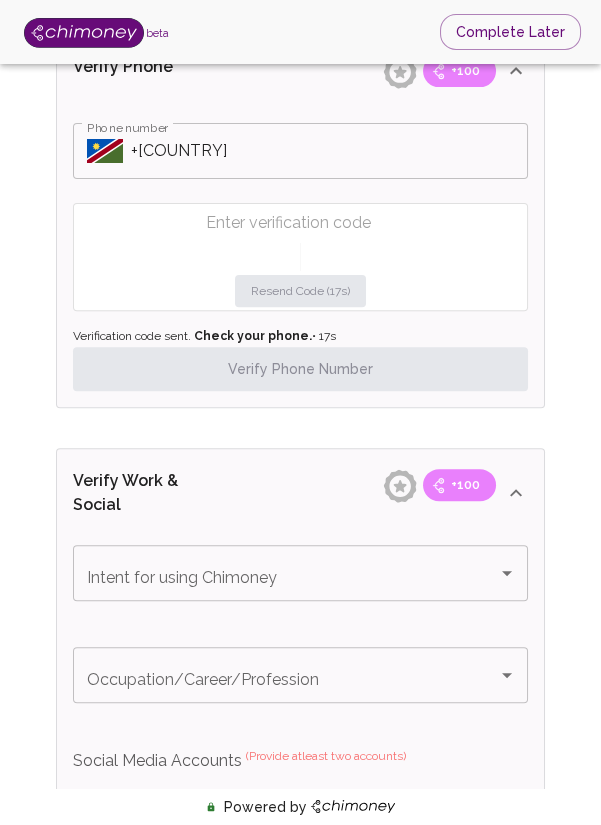 scroll, scrollTop: 941, scrollLeft: 0, axis: vertical 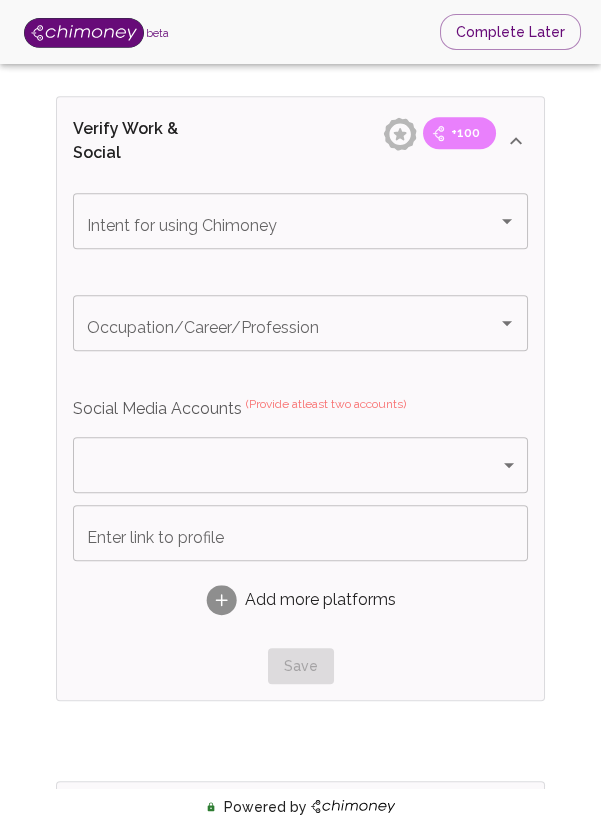 click on "Intent for using Chimoney" at bounding box center [272, 221] 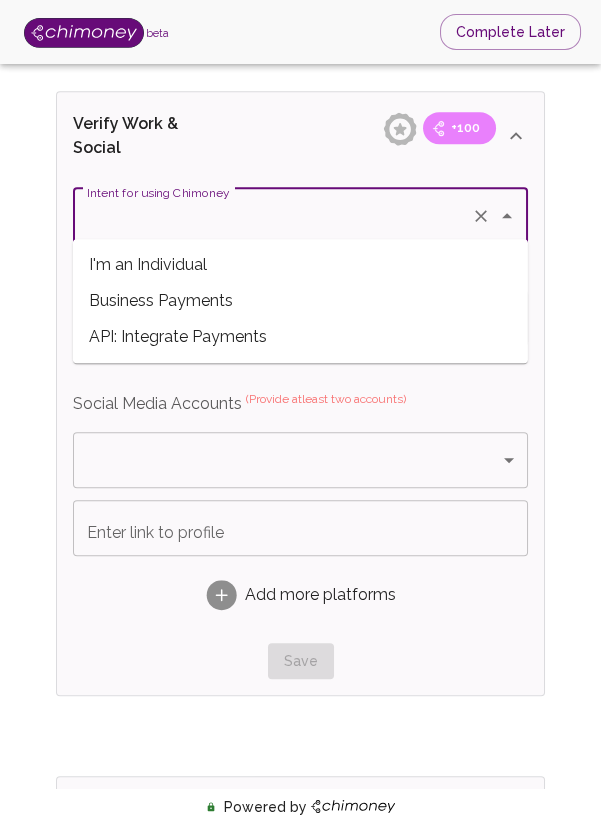 scroll, scrollTop: 1348, scrollLeft: 0, axis: vertical 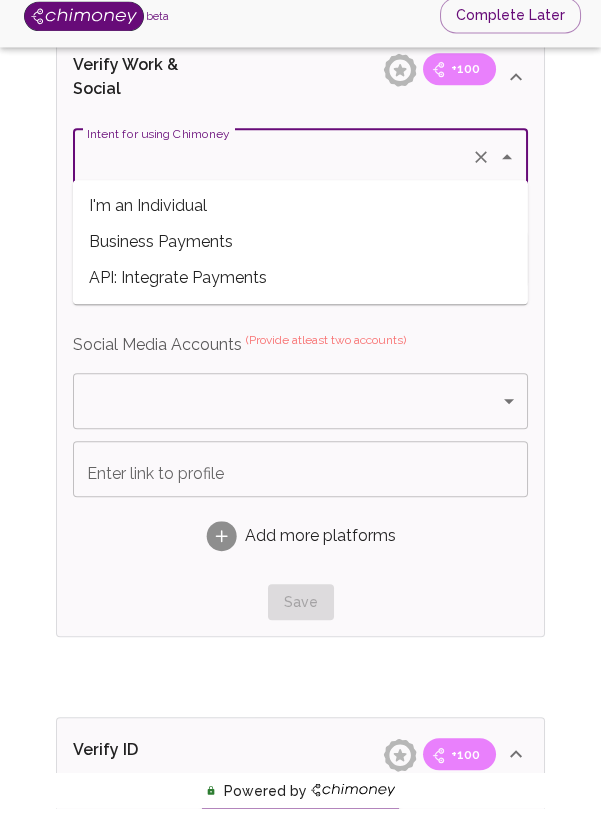 click on "I'm an Individual" at bounding box center [300, 223] 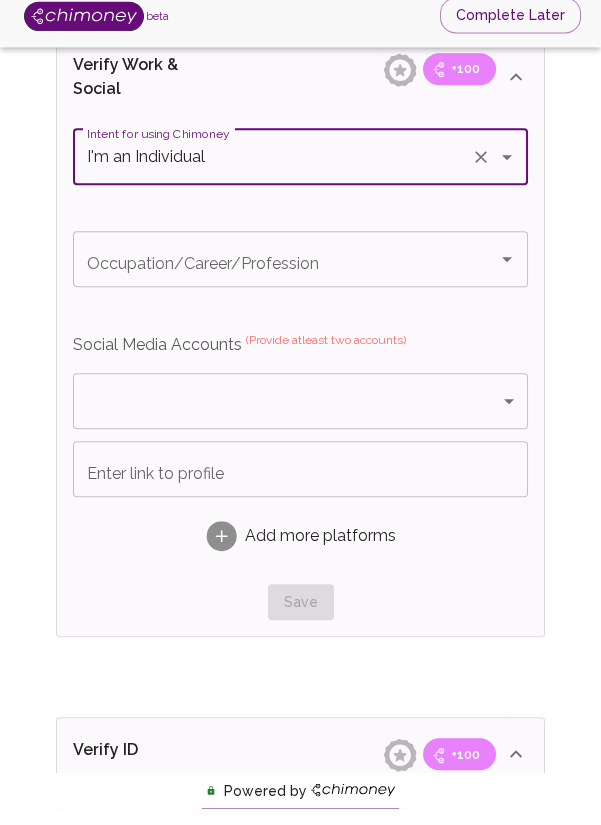 click on "Occupation/Career/Profession" at bounding box center [272, 276] 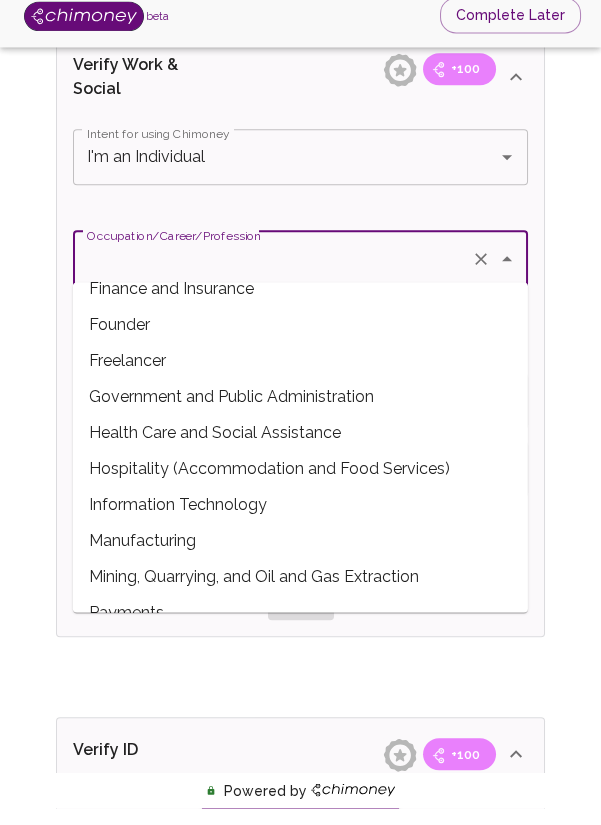 scroll, scrollTop: 271, scrollLeft: 0, axis: vertical 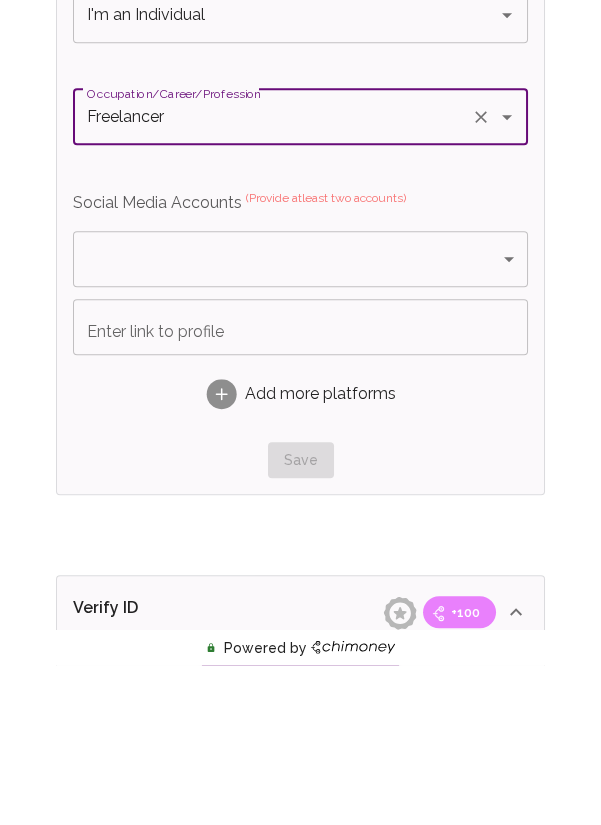 click on "Verify Phone Number Verify Work & Social +100 Intent for using Chimoney I'm an Individual Intent for using Chimoney Occupation/Career/Profession Freelancer Occupation/Career/Profession Social Media Accounts   (Provide atleast two accounts) ​ Platform Enter link to profile Enter link to profile Add more platforms Save Verify ID +100 Complete ID Verification ID Approval +100 Verify ID Submit KYC Powered by" at bounding box center [300, -52] 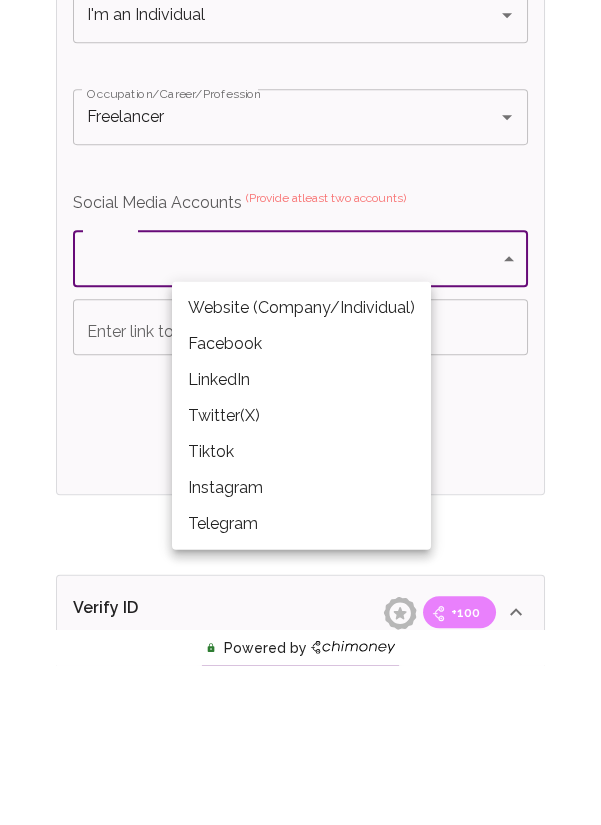 scroll, scrollTop: 1348, scrollLeft: 0, axis: vertical 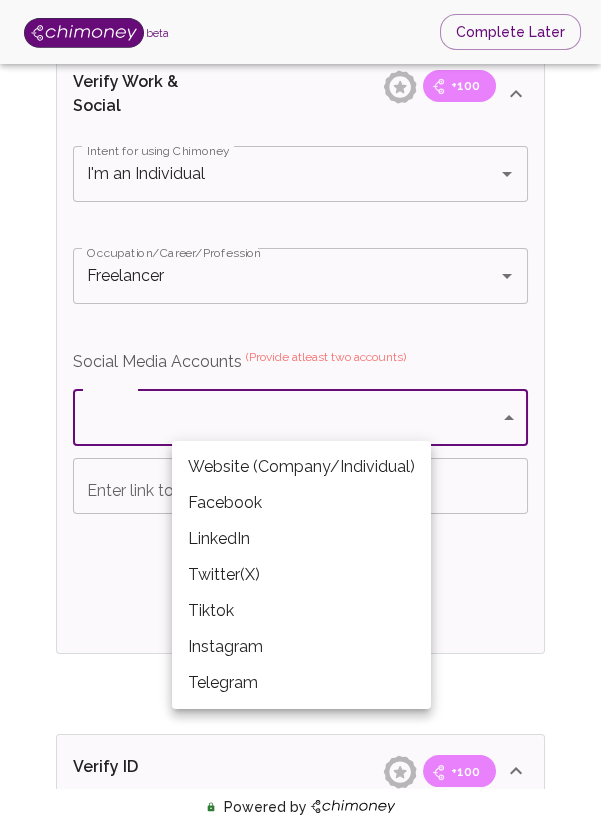 click on "LinkedIn" at bounding box center (301, 539) 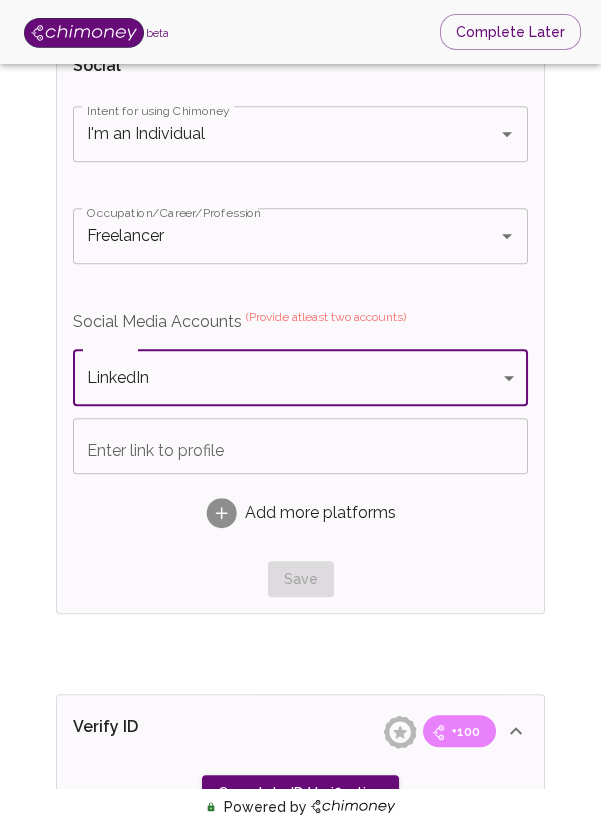 click on "Enter link to profile" at bounding box center (300, 446) 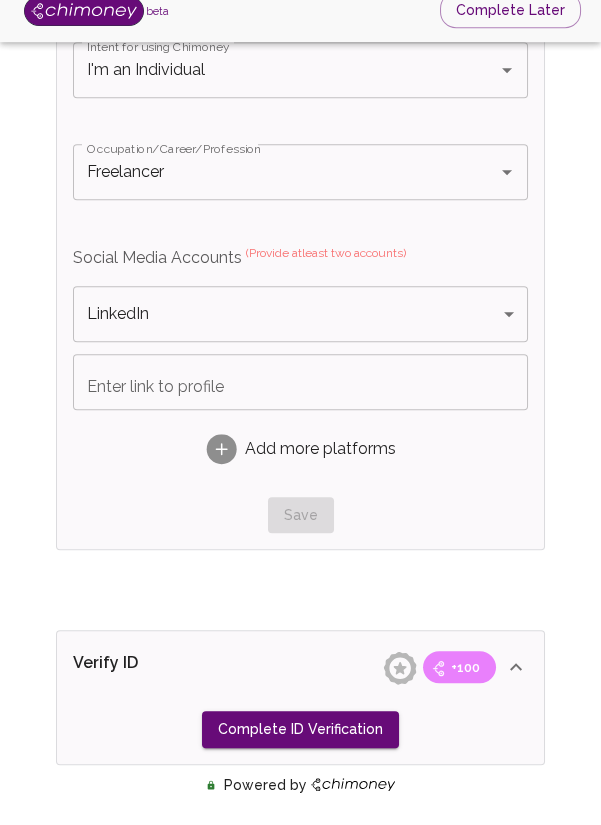 scroll, scrollTop: 1430, scrollLeft: 0, axis: vertical 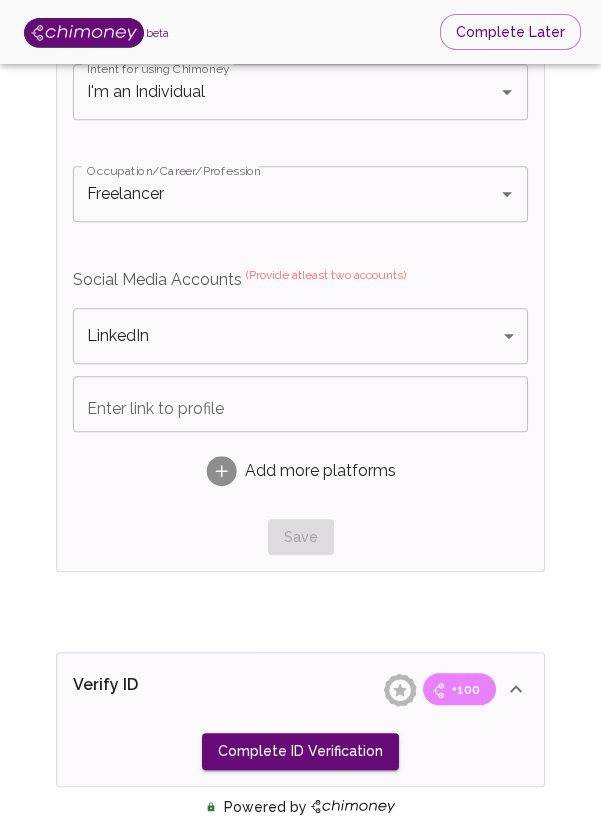 type 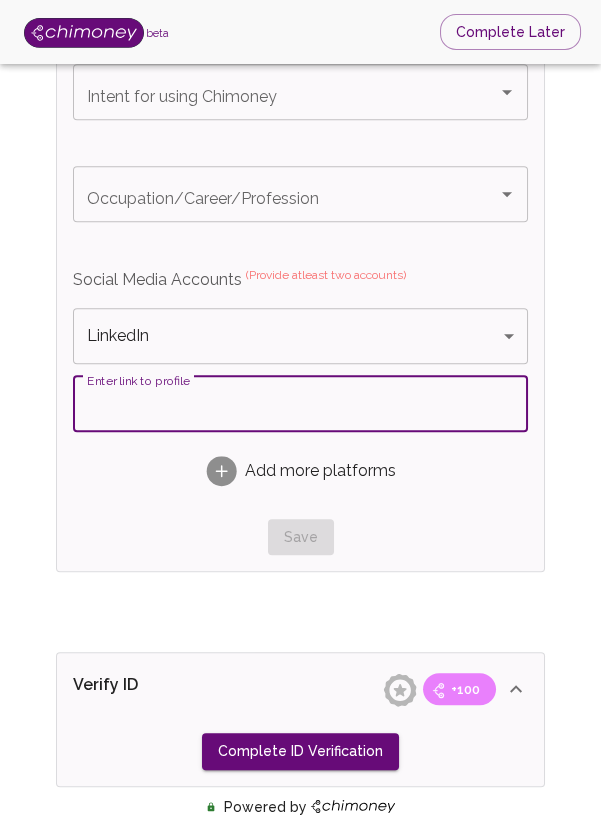 paste on "https://www.linkedin.com/in/[USERNAME]/" 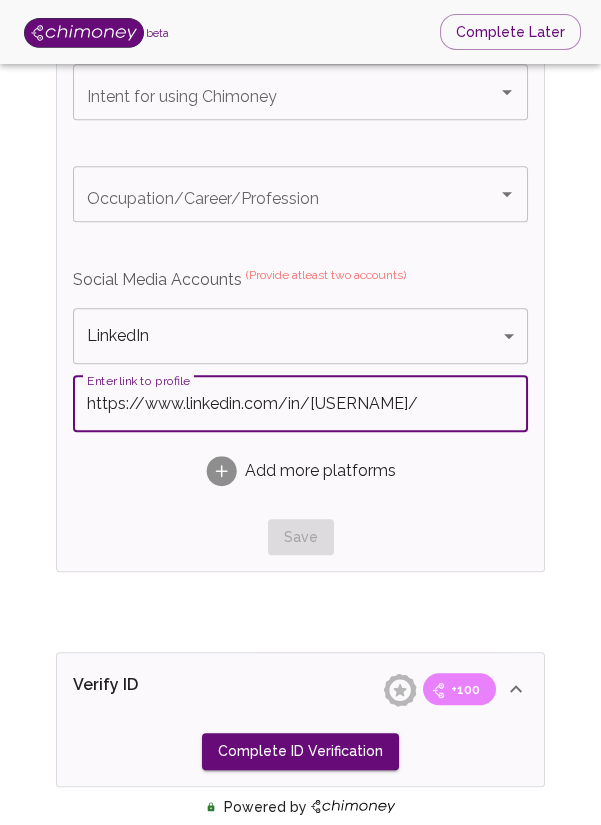 scroll, scrollTop: 0, scrollLeft: 724, axis: horizontal 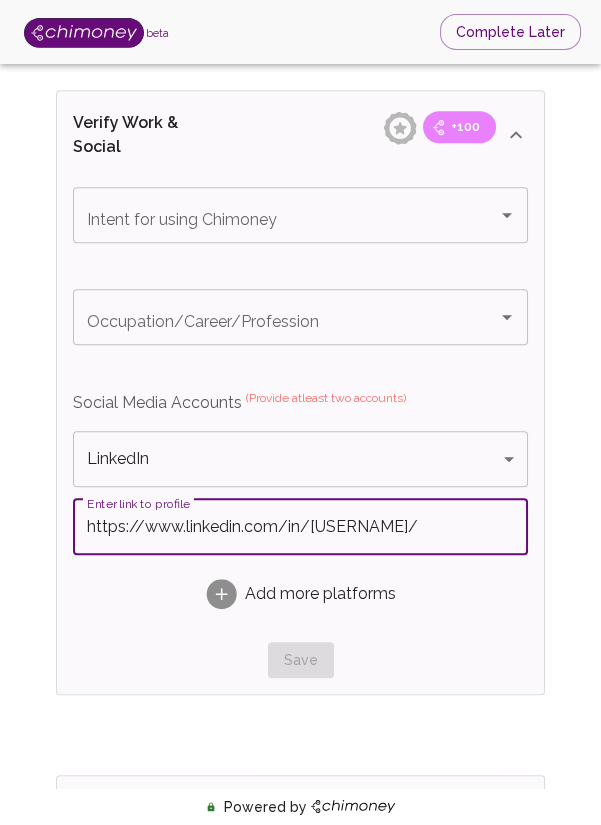 click 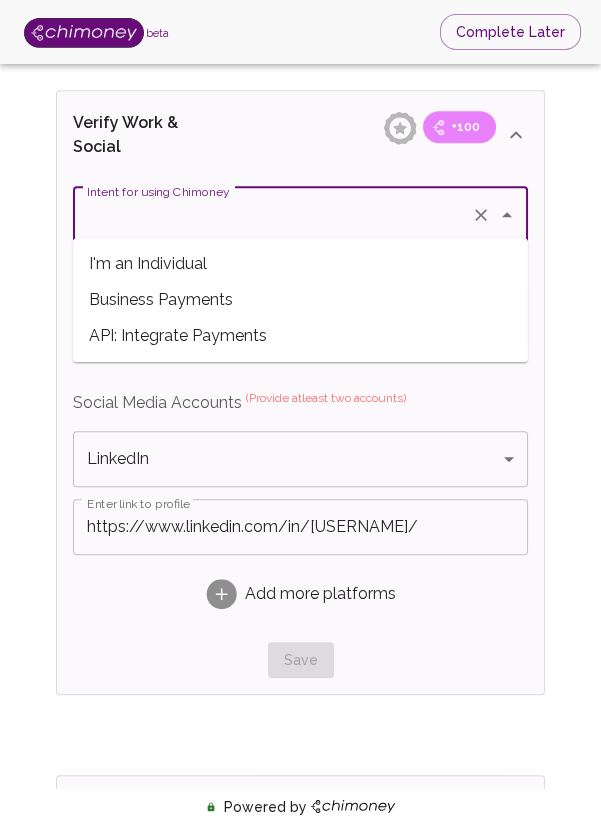 scroll, scrollTop: 0, scrollLeft: 0, axis: both 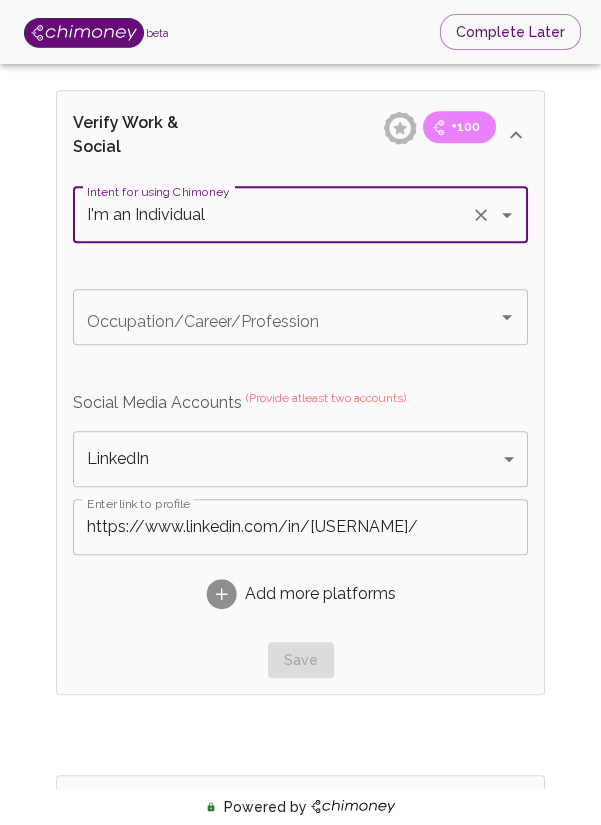 click 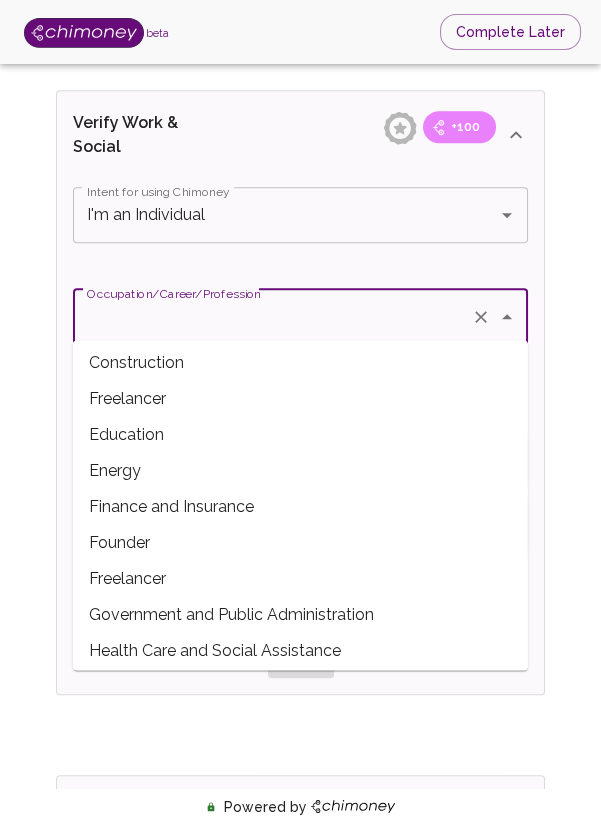scroll, scrollTop: 109, scrollLeft: 0, axis: vertical 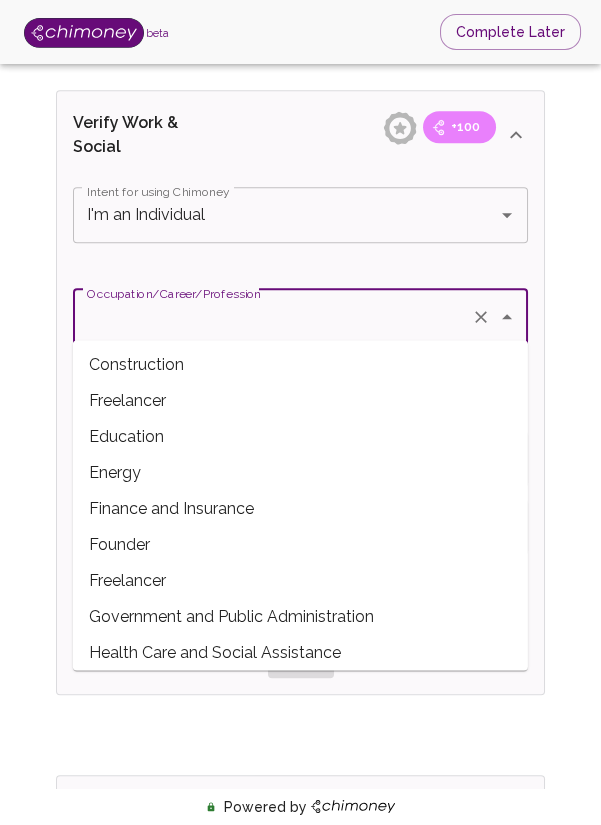 click on "Freelancer" at bounding box center [300, 401] 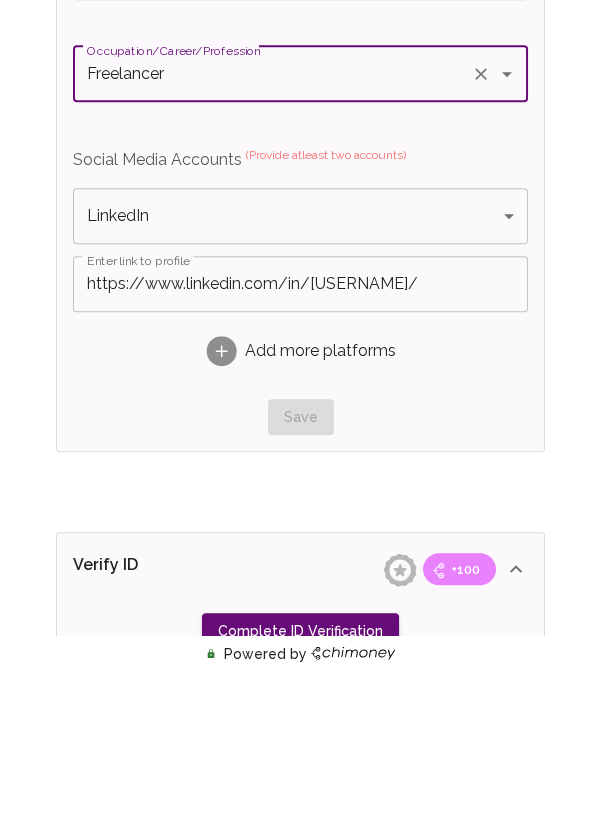 click 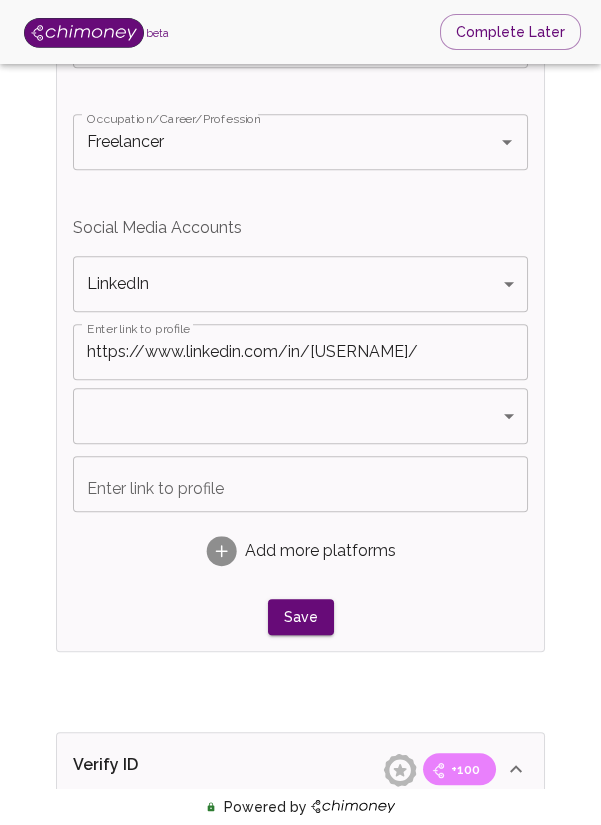 scroll, scrollTop: 1485, scrollLeft: 0, axis: vertical 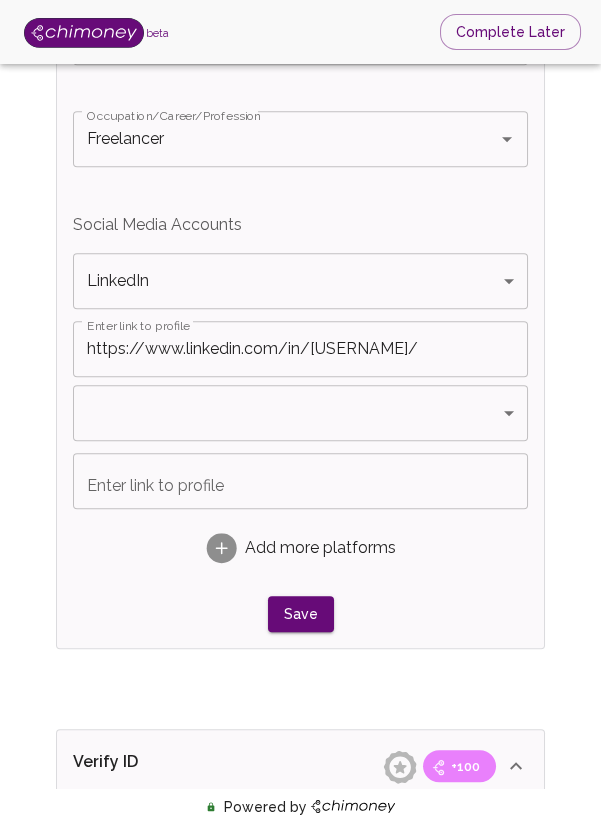 click on "Verify Phone Number Verify Work & Social +100 Intent for using Chimoney I'm an Individual Intent for using Chimoney Occupation/Career/Profession Freelancer Occupation/Career/Profession Social Media Accounts   LinkedIn LinkedIn Platform Enter link to profile https://www.linkedin.com/in/[USERNAME]/ Enter link to profile ​ Platform Enter link to profile Enter link to profile Add more platforms Save Verify ID +100 Complete ID Verification ID Approval +100 Verify ID Submit KYC Powered by" at bounding box center [300, -123] 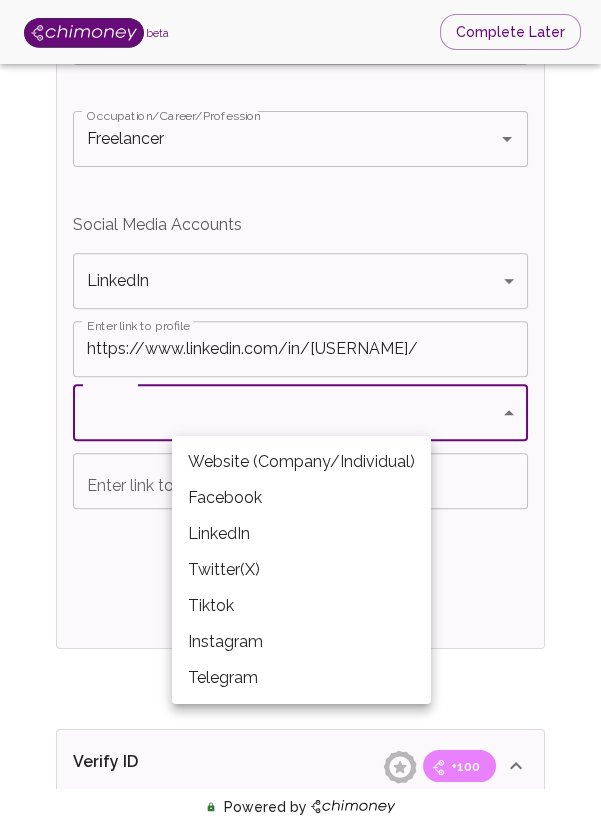 click on "Instagram" at bounding box center (301, 642) 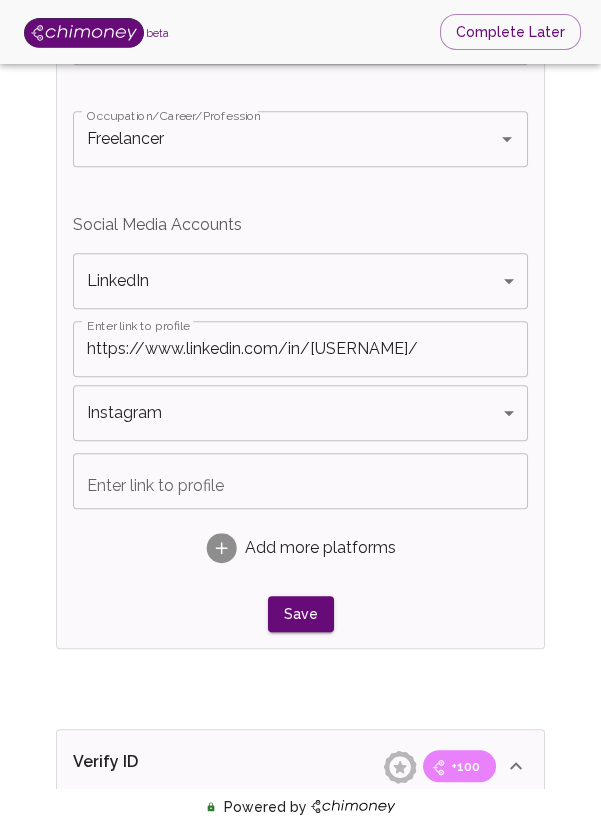 type 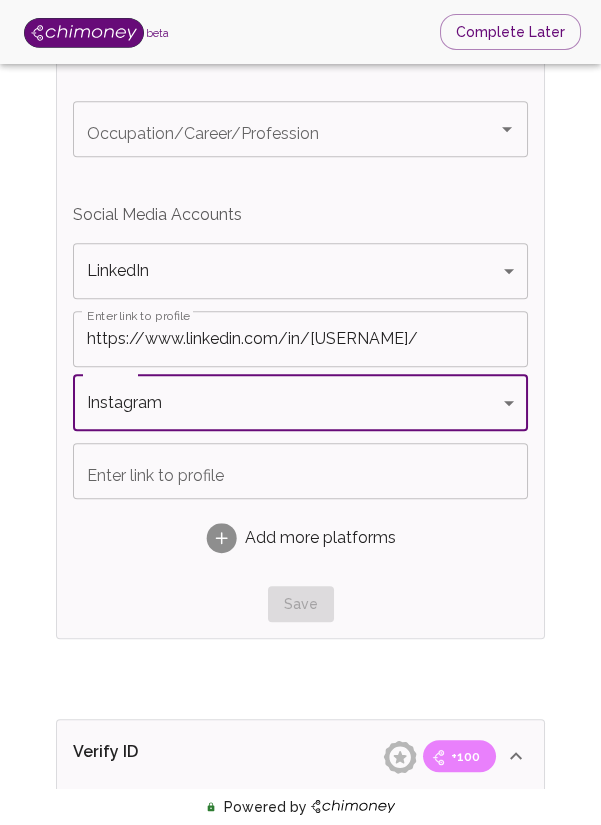 scroll, scrollTop: 1548, scrollLeft: 0, axis: vertical 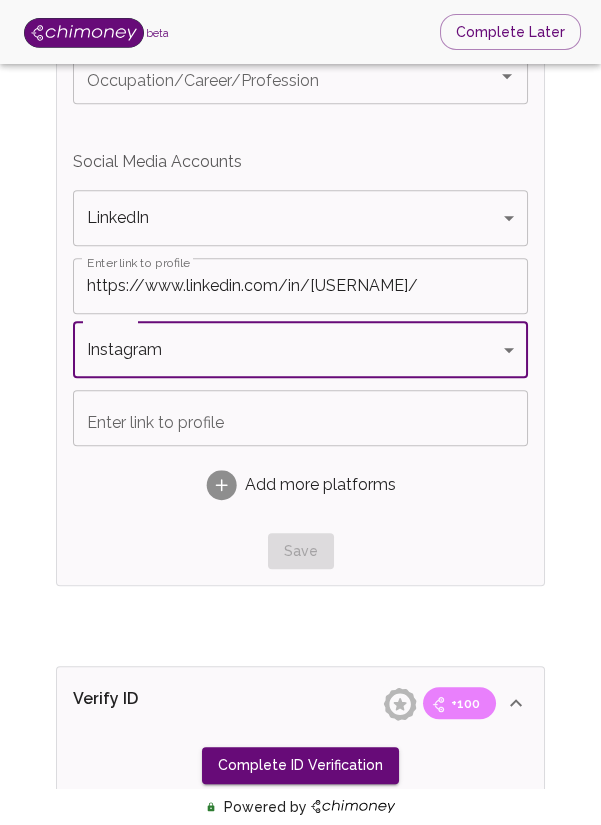 click on "Enter link to profile Enter link to profile" at bounding box center [300, 418] 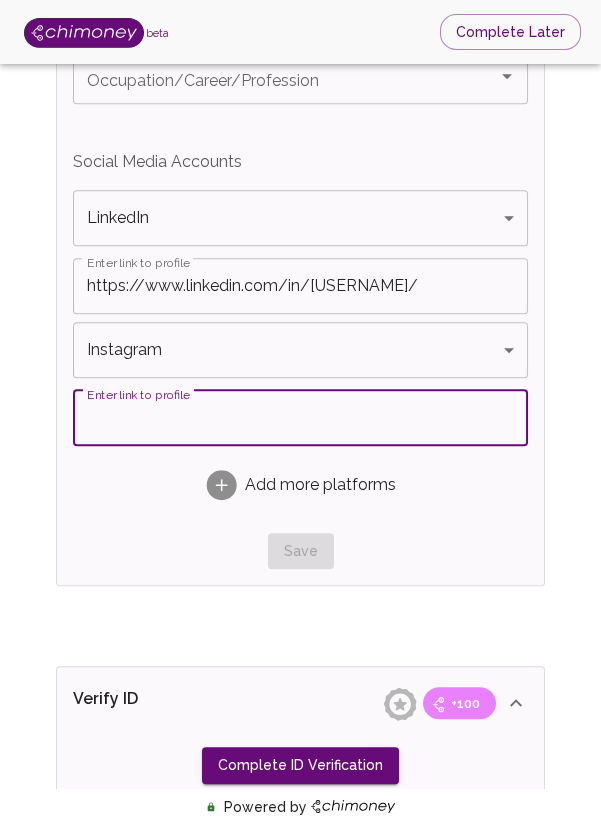 paste on "https://www.instagram.com/[USERNAME]?igsh=YjM2NHlrdXZzbHIw" 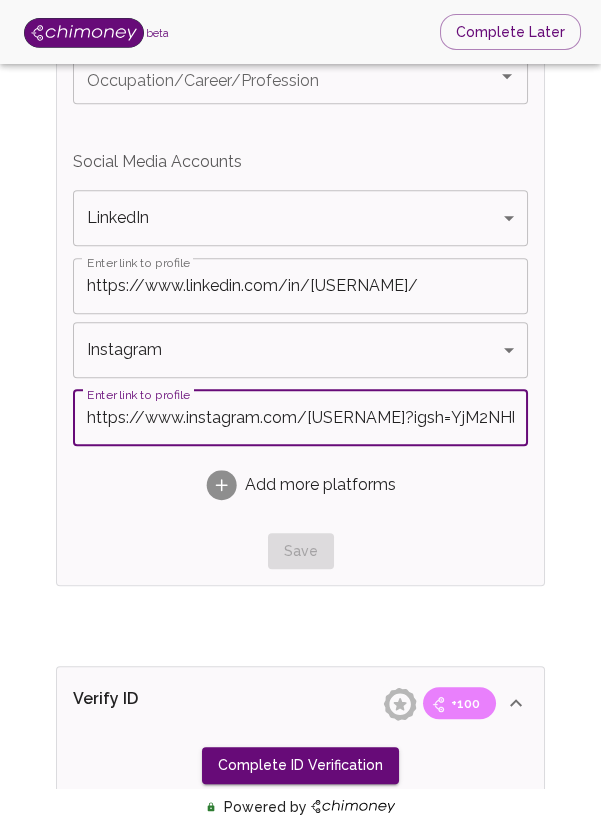 scroll, scrollTop: 0, scrollLeft: 114, axis: horizontal 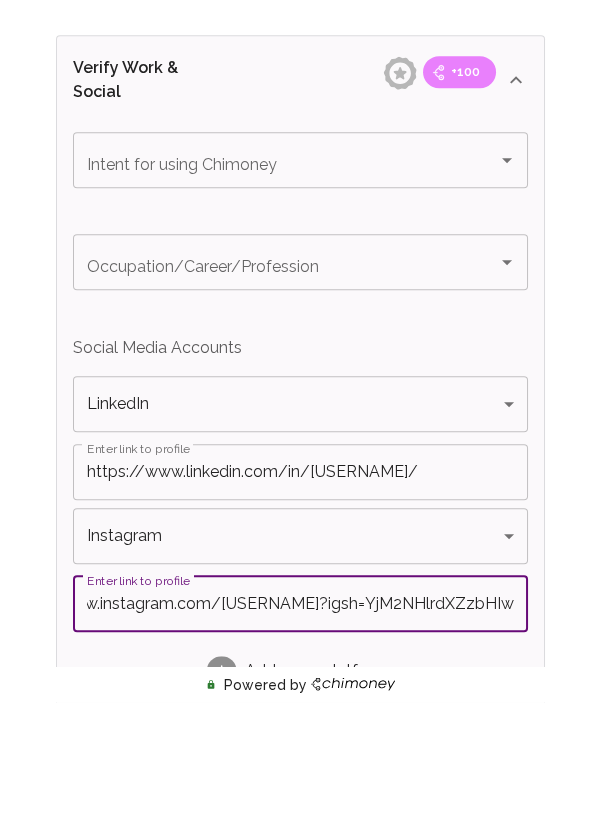 click 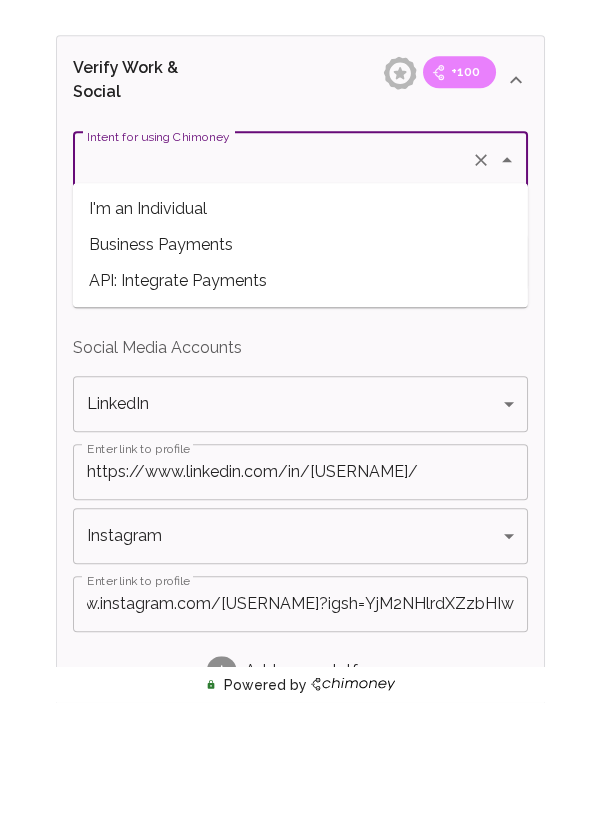 scroll, scrollTop: 0, scrollLeft: 0, axis: both 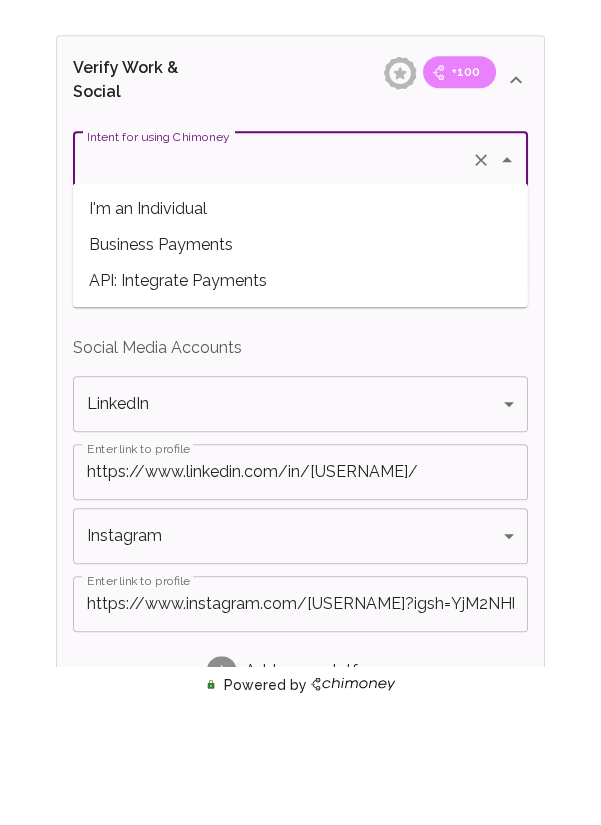 click on "I'm an Individual" at bounding box center (300, 332) 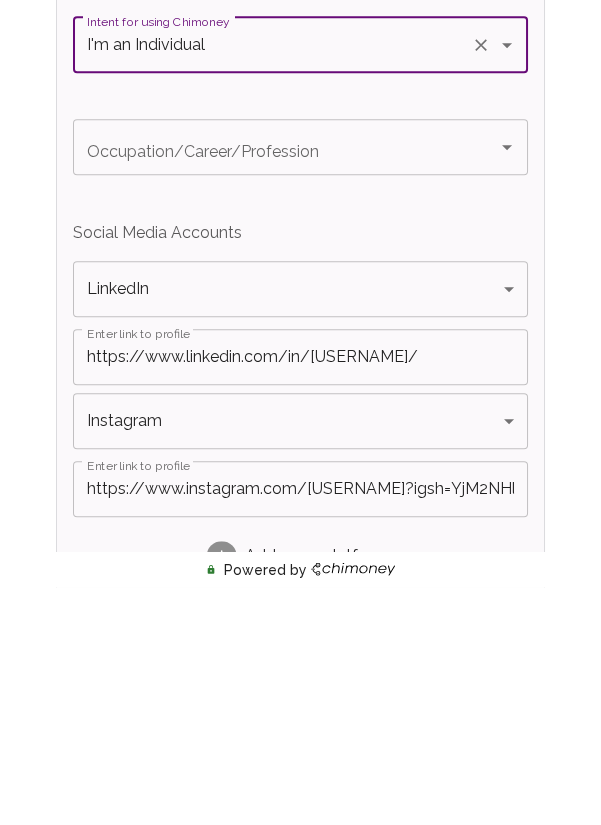 scroll, scrollTop: 1239, scrollLeft: 0, axis: vertical 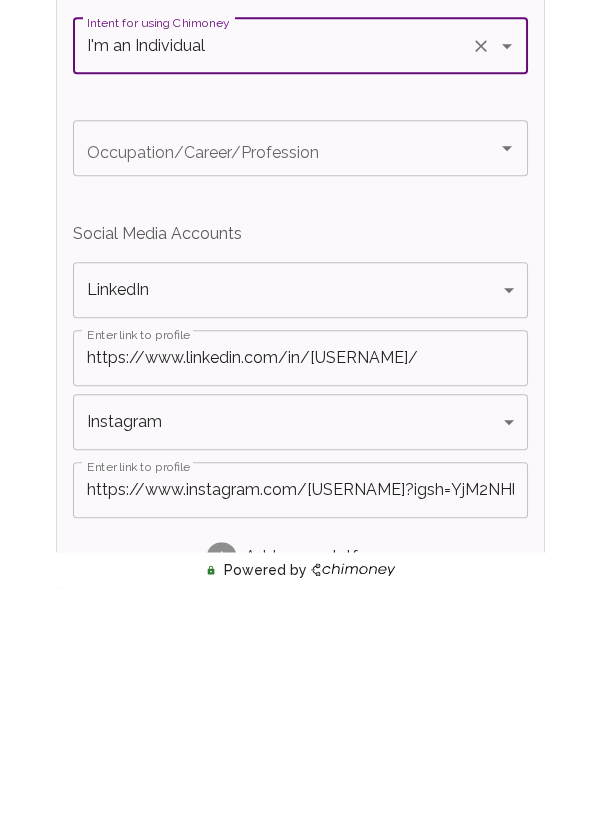 click on "Occupation/Career/Profession" at bounding box center (272, 385) 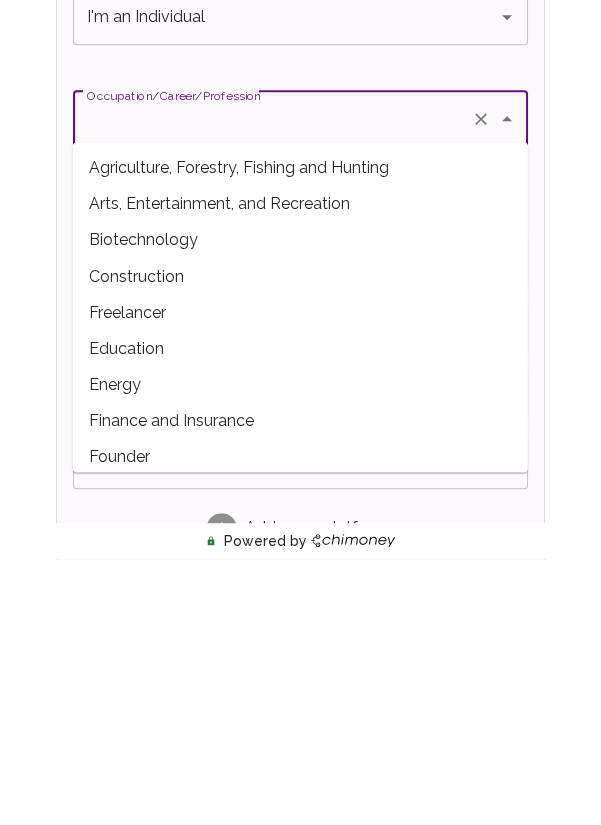 scroll, scrollTop: 1239, scrollLeft: 0, axis: vertical 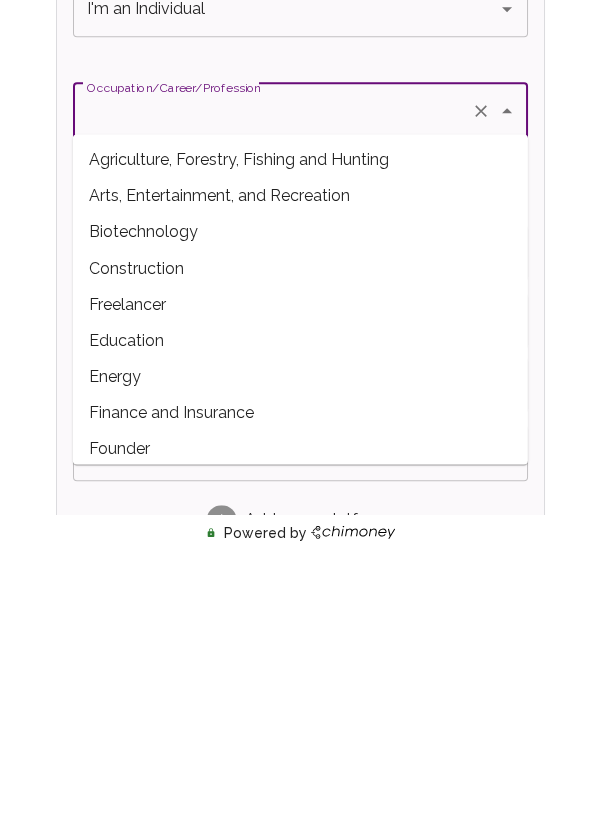 click on "Freelancer" at bounding box center (300, 578) 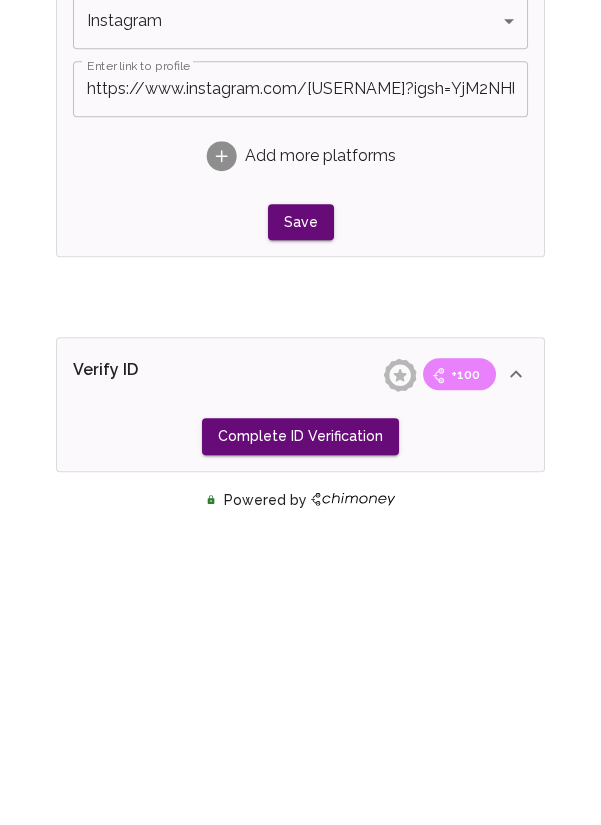 click on "Save" at bounding box center [301, 529] 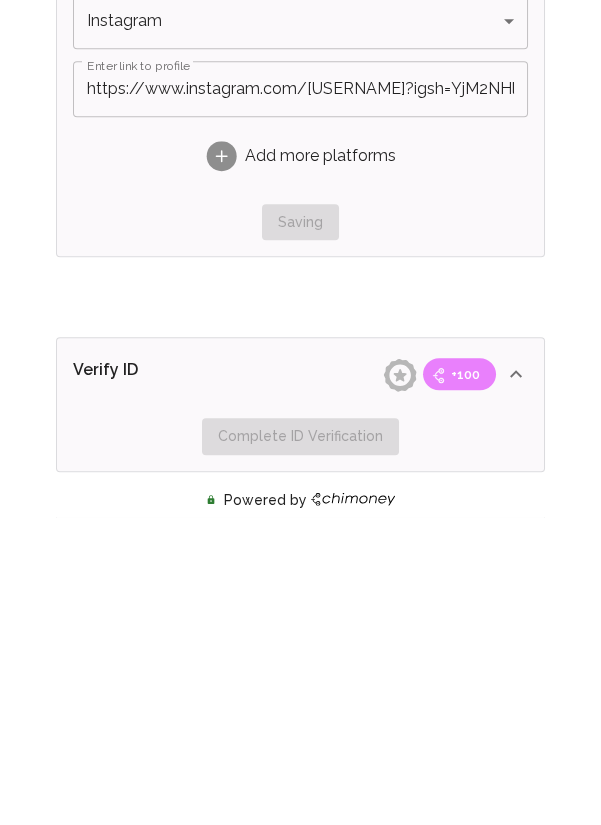 scroll, scrollTop: 1570, scrollLeft: 0, axis: vertical 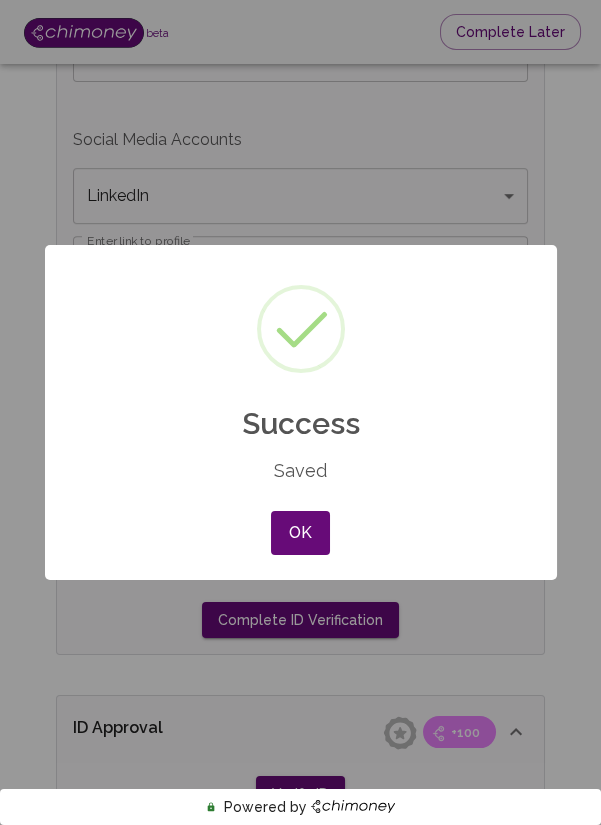 click on "OK" at bounding box center [300, 533] 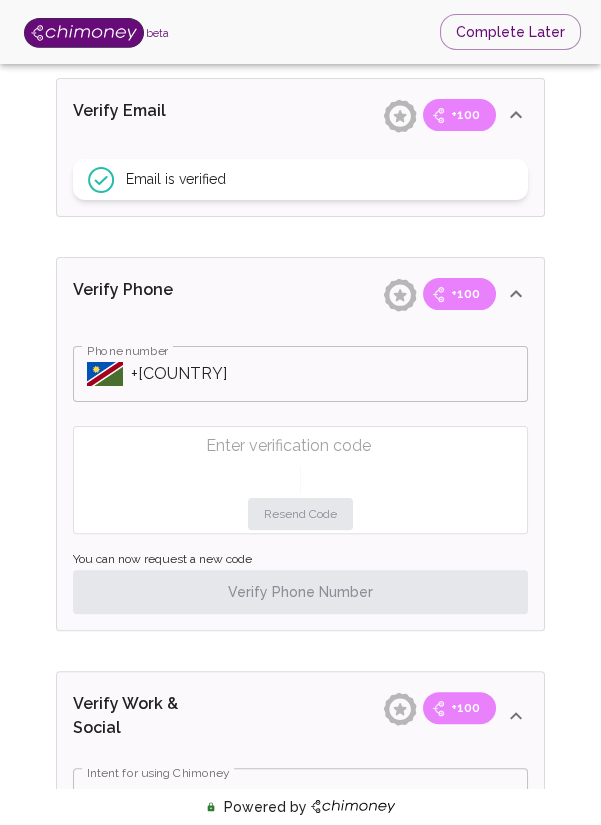 scroll, scrollTop: 754, scrollLeft: 0, axis: vertical 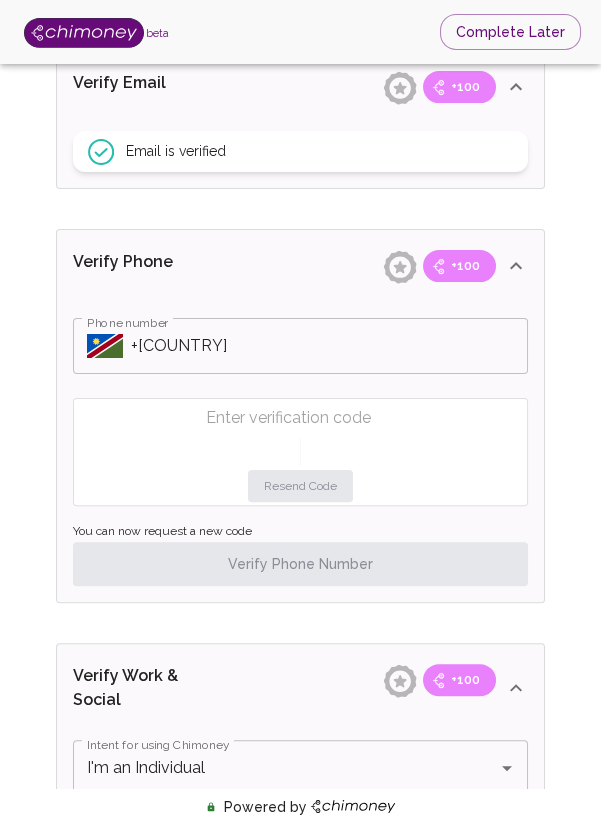 click on "Resend Code" at bounding box center (300, 452) 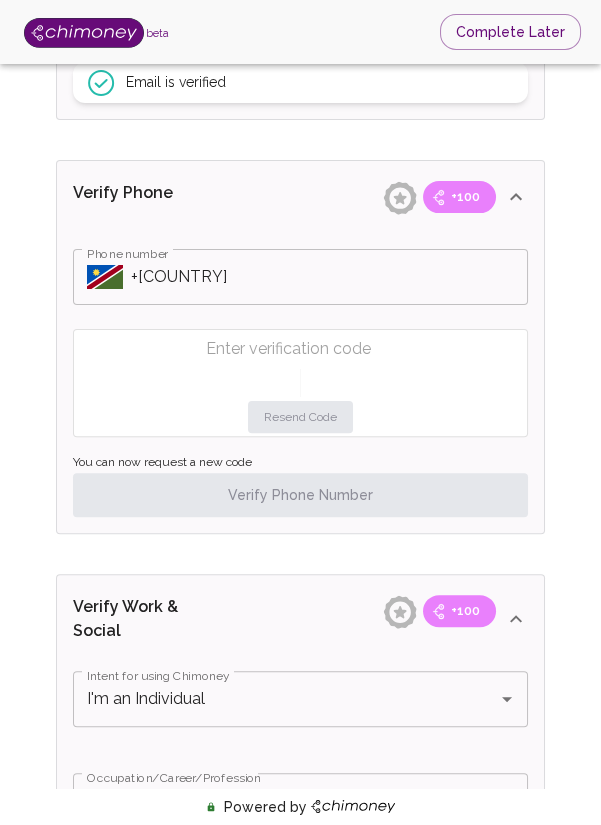 scroll, scrollTop: 824, scrollLeft: 0, axis: vertical 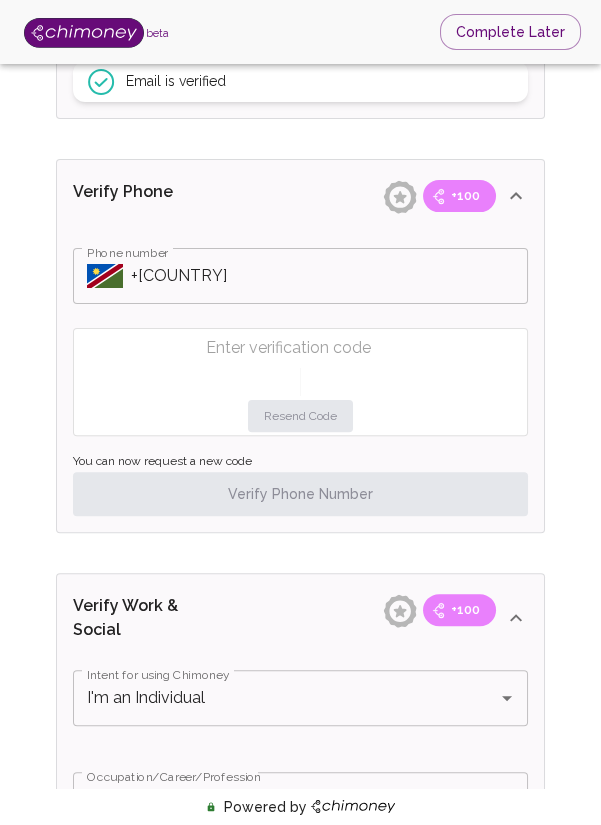 click on "Resend Code" at bounding box center (300, 382) 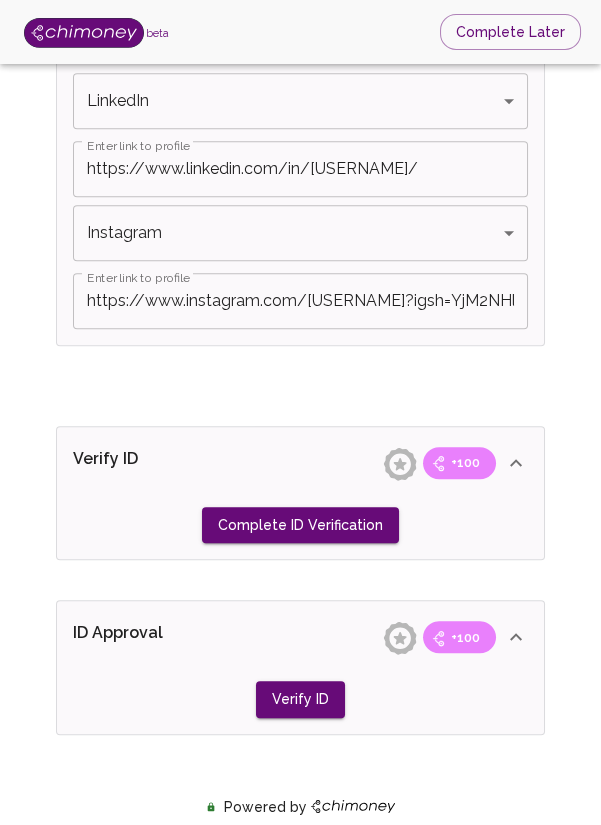 scroll, scrollTop: 1705, scrollLeft: 0, axis: vertical 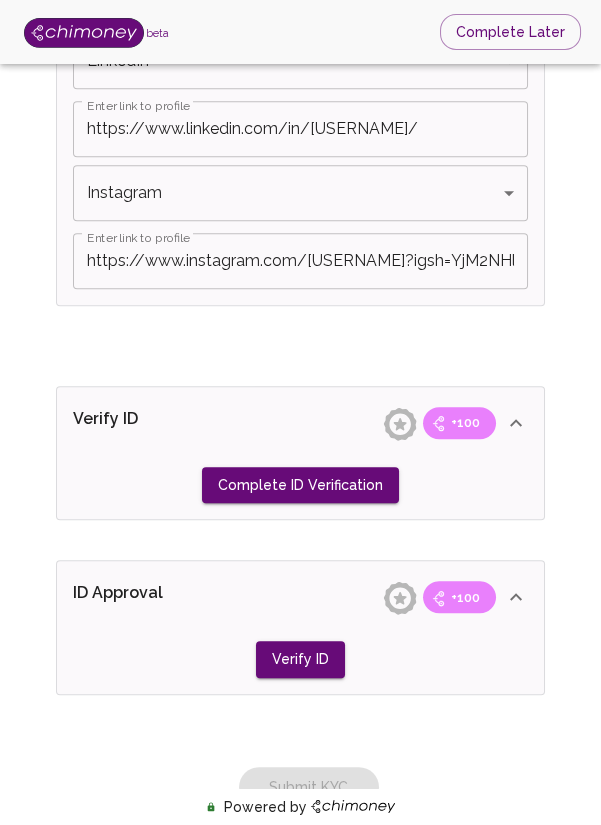 click on "Complete ID Verification" at bounding box center [300, 485] 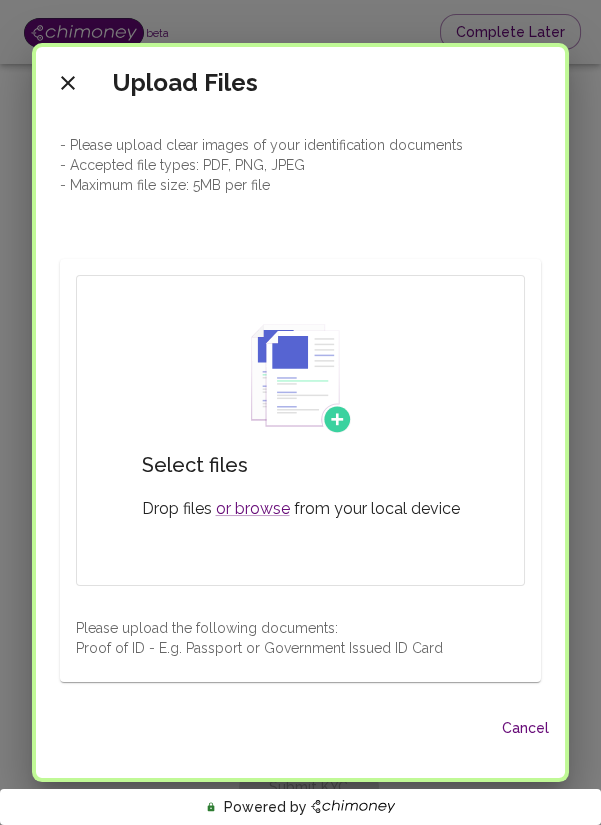 click 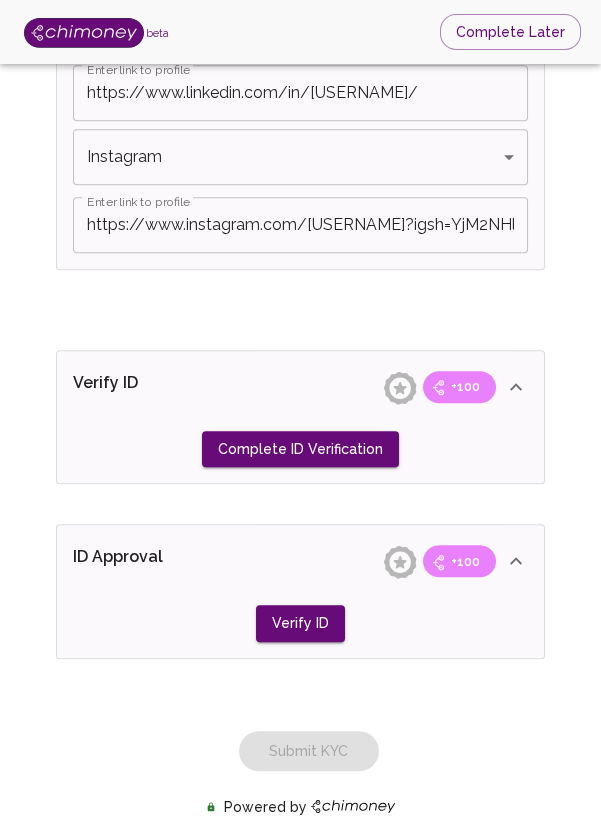 scroll, scrollTop: 1753, scrollLeft: 0, axis: vertical 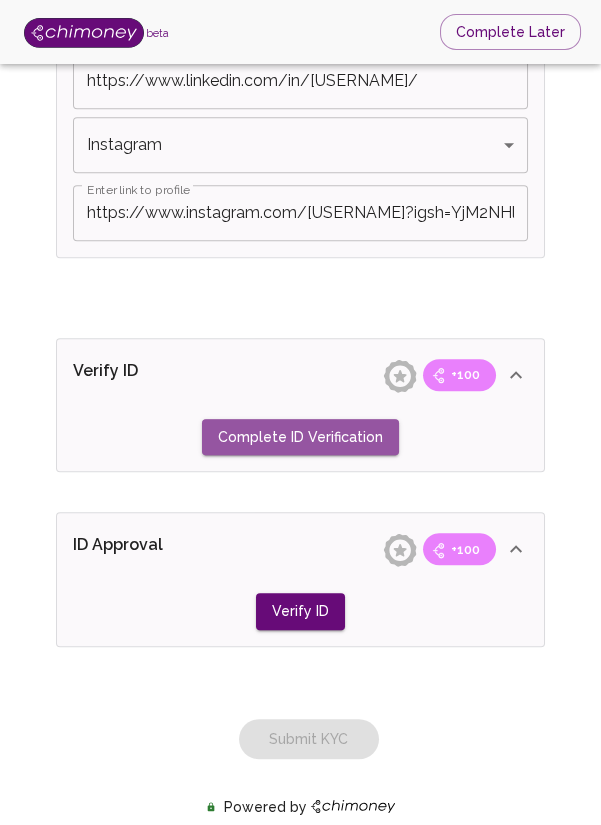 click on "Complete ID Verification" at bounding box center (300, 437) 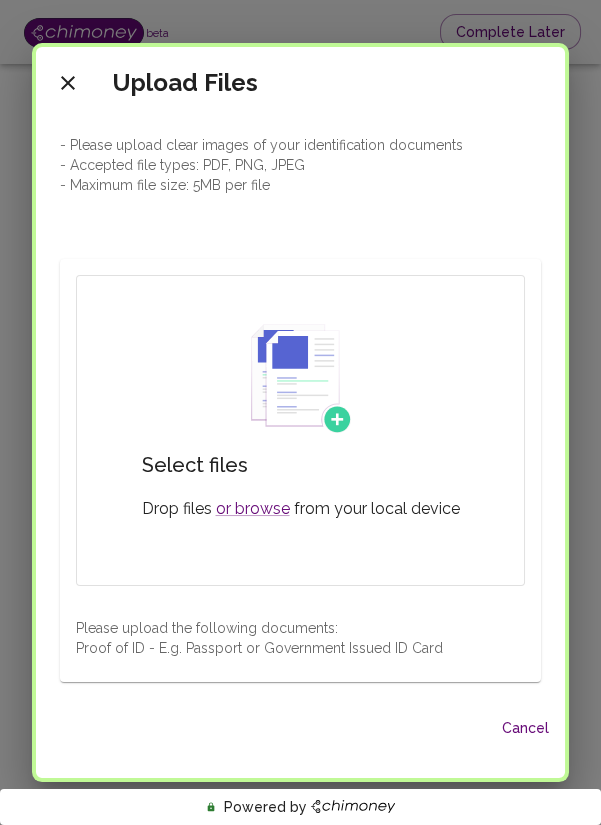 click at bounding box center (301, 378) 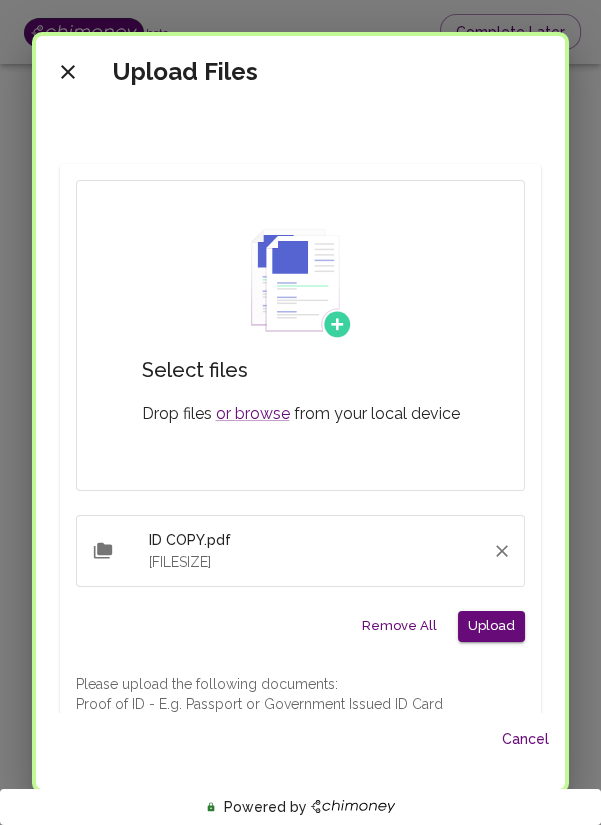 scroll, scrollTop: 126, scrollLeft: 0, axis: vertical 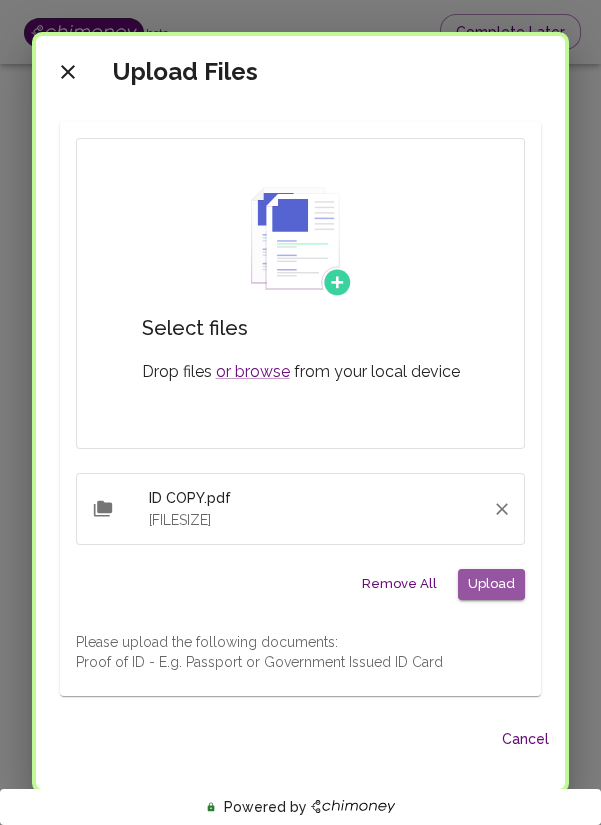 click on "Upload" at bounding box center [491, 584] 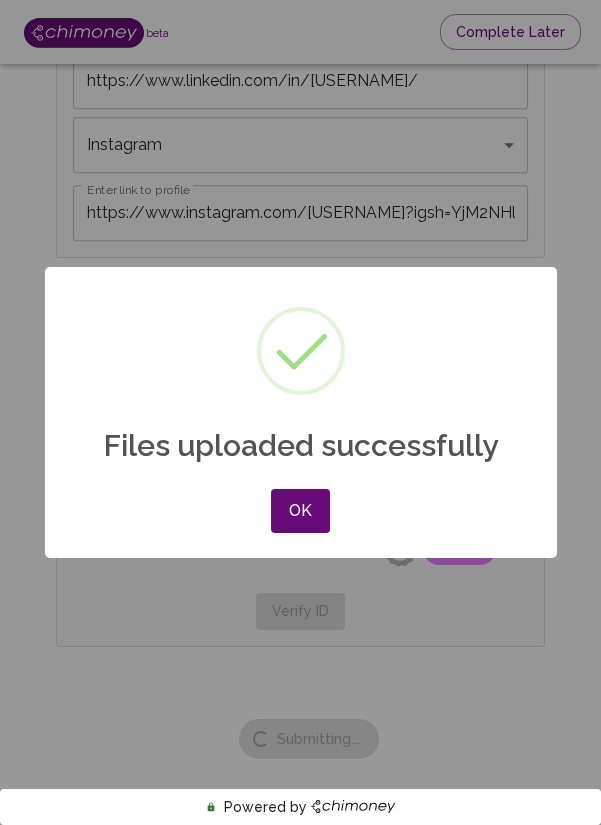 scroll, scrollTop: 0, scrollLeft: 0, axis: both 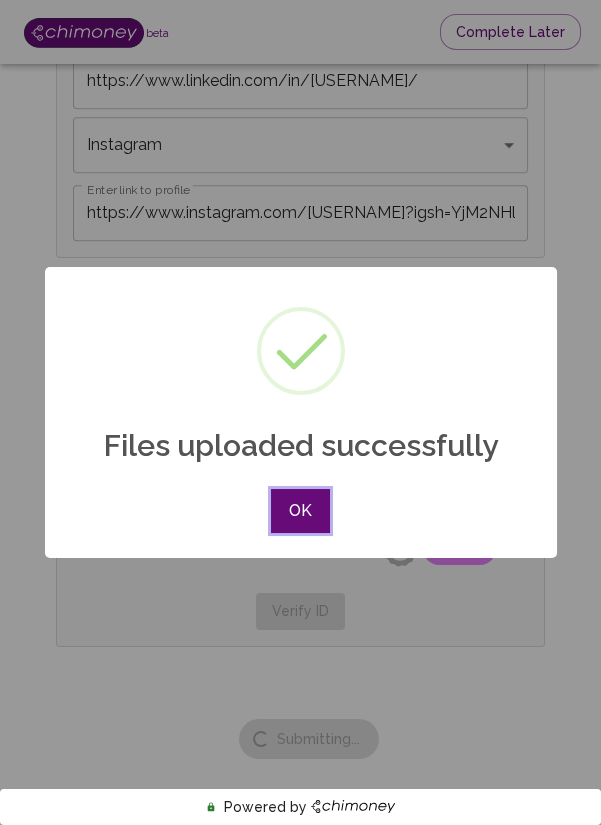 click on "OK" at bounding box center (300, 511) 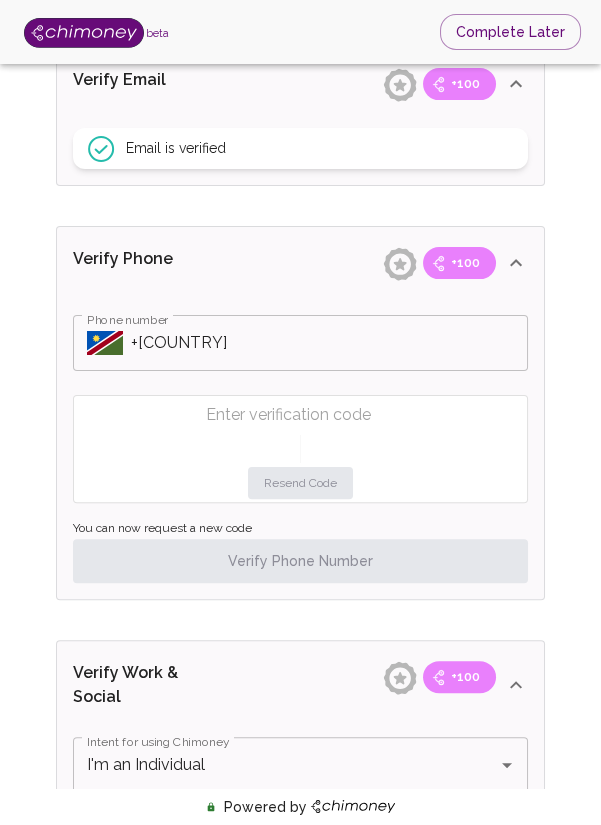 scroll, scrollTop: 743, scrollLeft: 0, axis: vertical 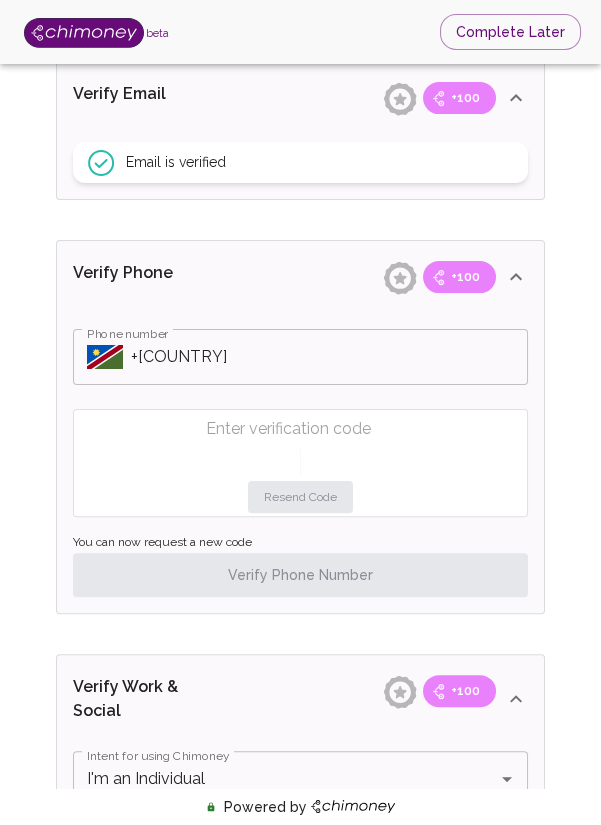 click on "Phone number" at bounding box center [329, 357] 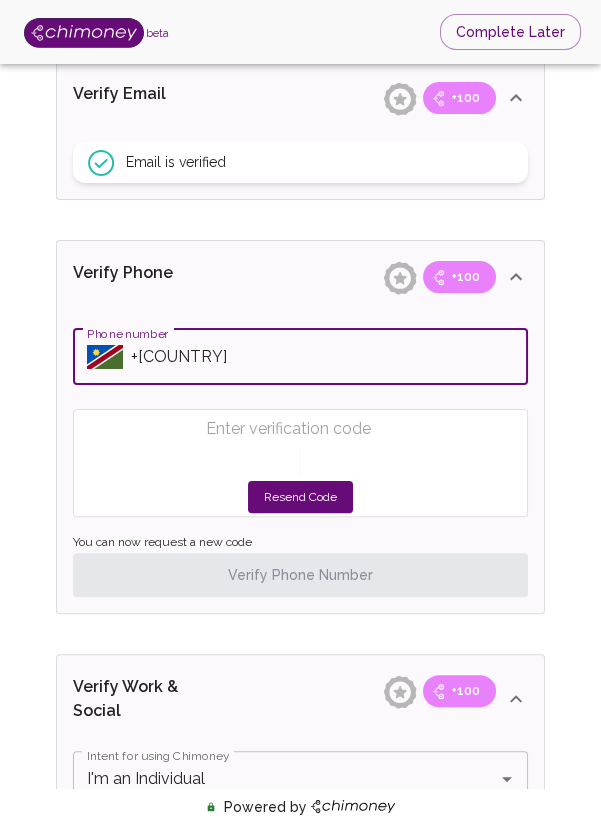 type on "+[COUNTRY]" 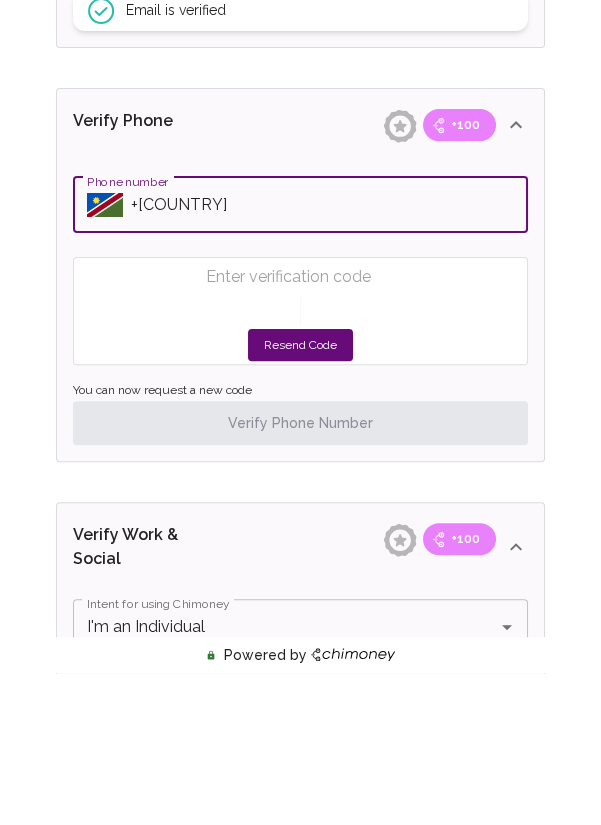 click on "Resend Code" at bounding box center (300, 497) 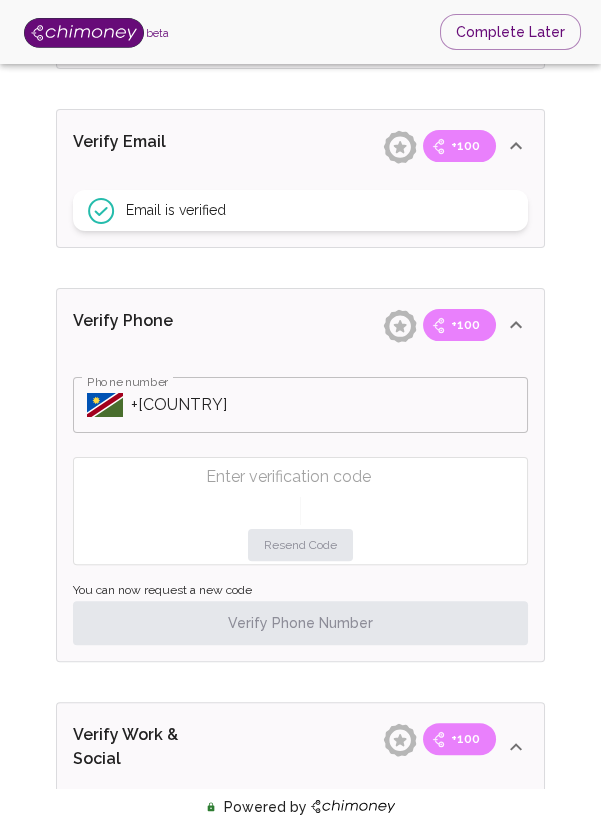 scroll, scrollTop: 693, scrollLeft: 0, axis: vertical 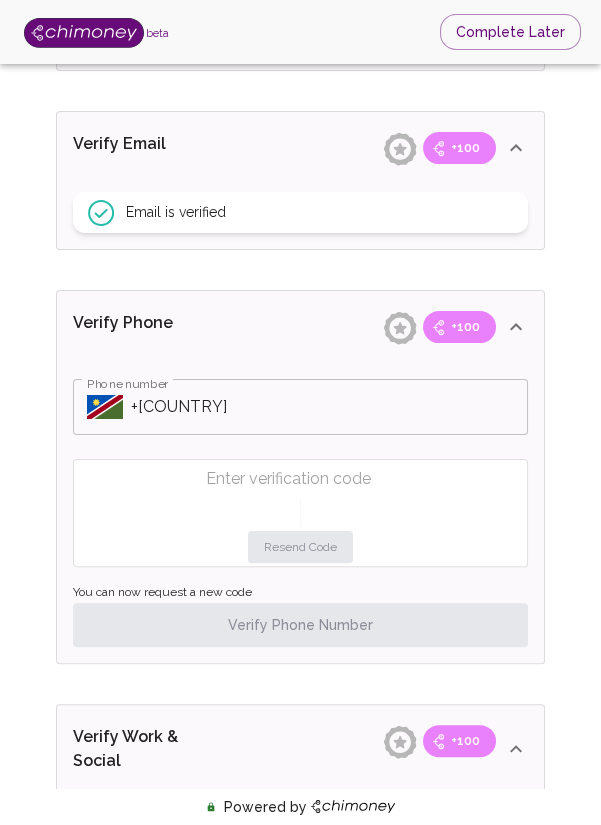 click on "Complete Later" at bounding box center (510, 32) 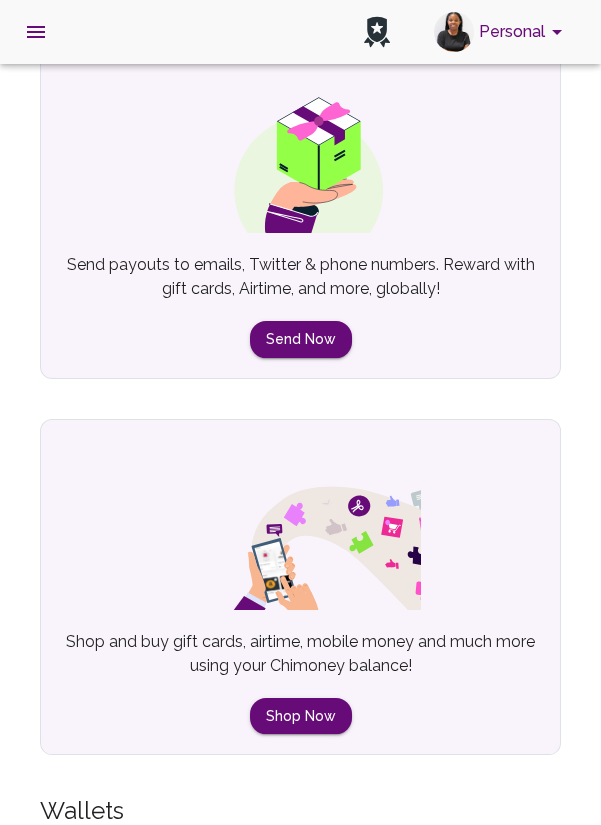 scroll, scrollTop: 335, scrollLeft: 0, axis: vertical 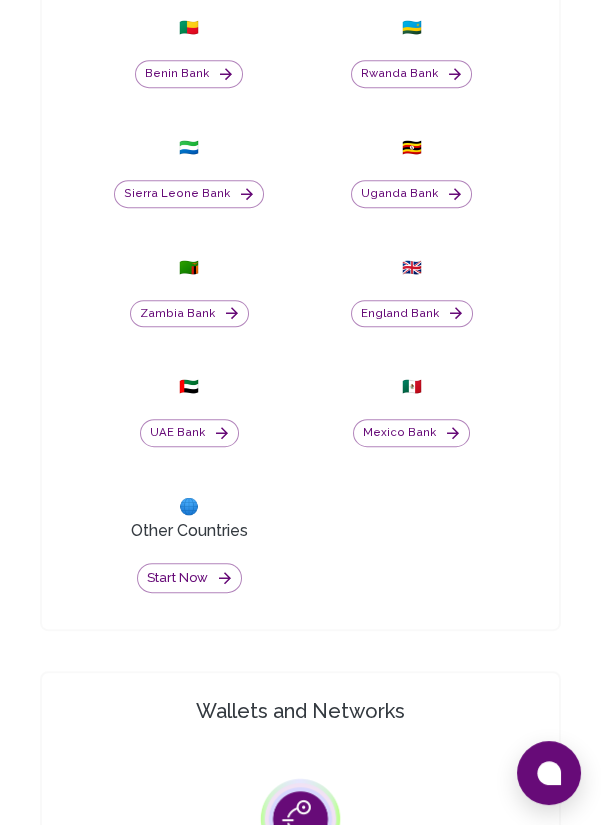 click on "🌐" at bounding box center (189, 507) 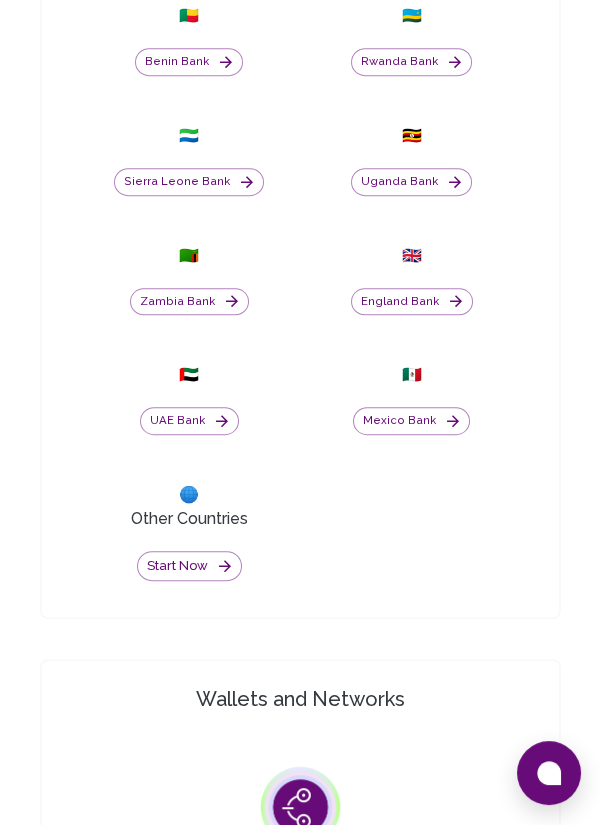 scroll, scrollTop: 1421, scrollLeft: 0, axis: vertical 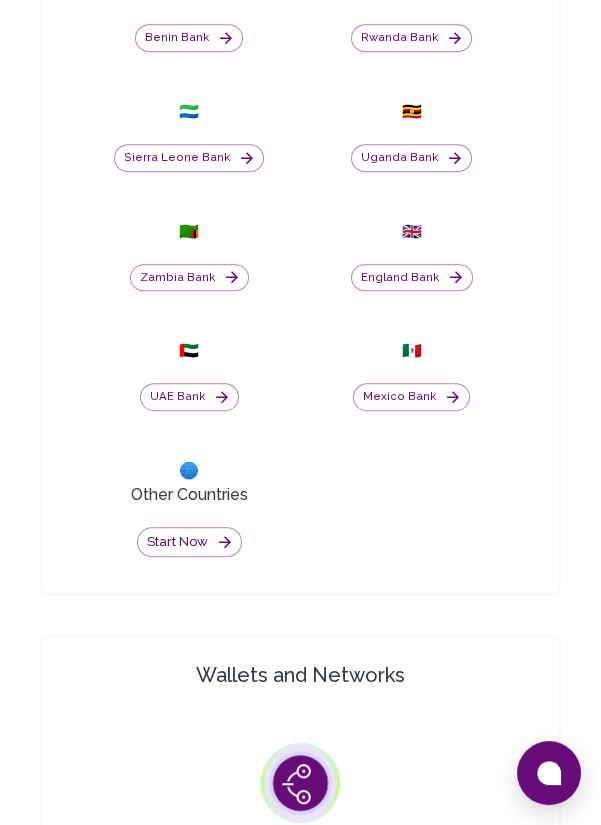 click on "Start now" at bounding box center (189, 542) 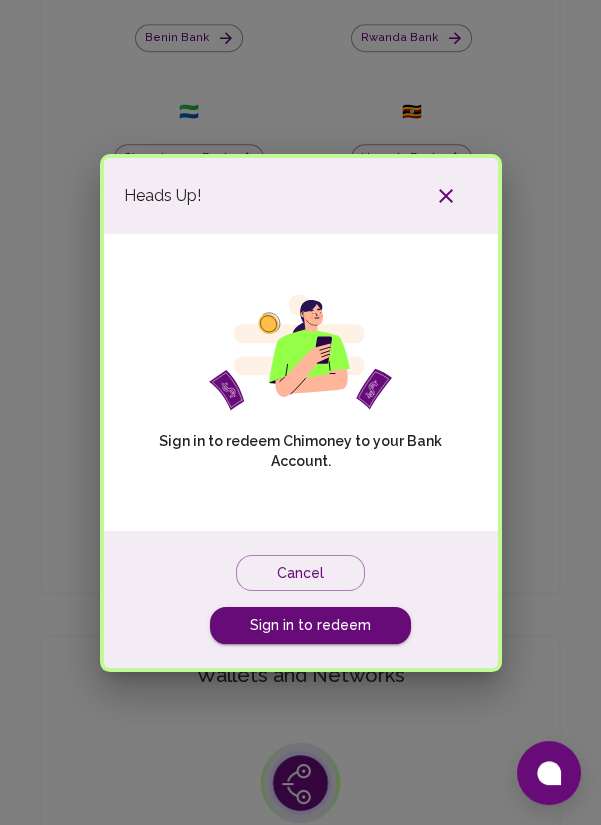 click on "Sign in to redeem" at bounding box center [310, 625] 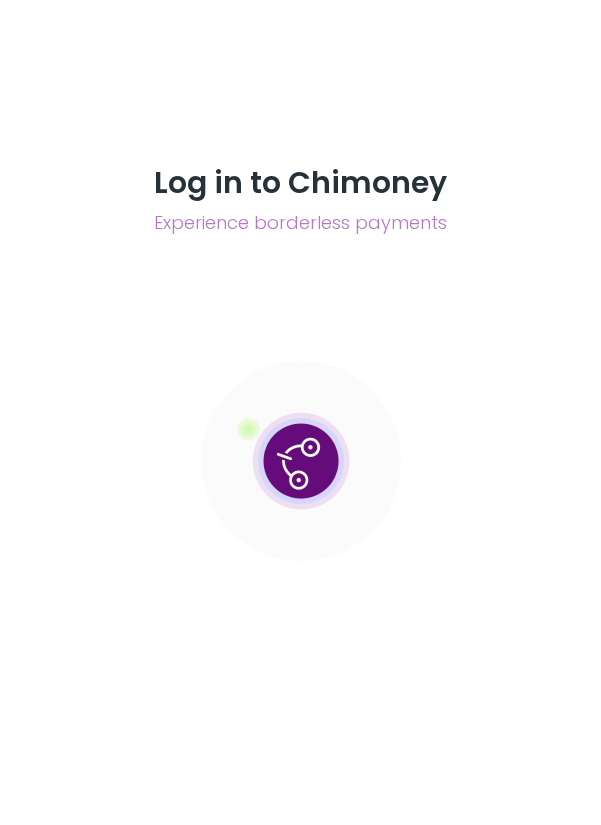scroll, scrollTop: 0, scrollLeft: 0, axis: both 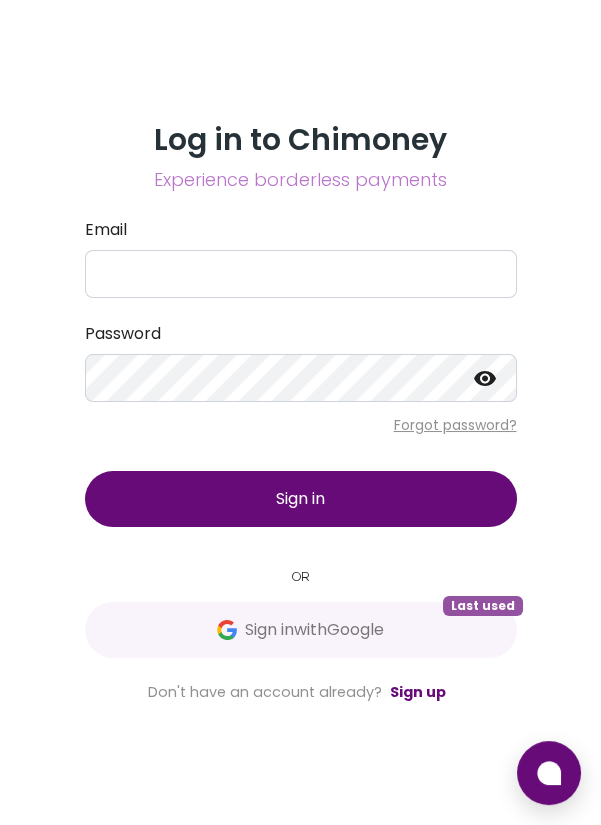 click on "Sign in  with  Google Last used" at bounding box center [301, 630] 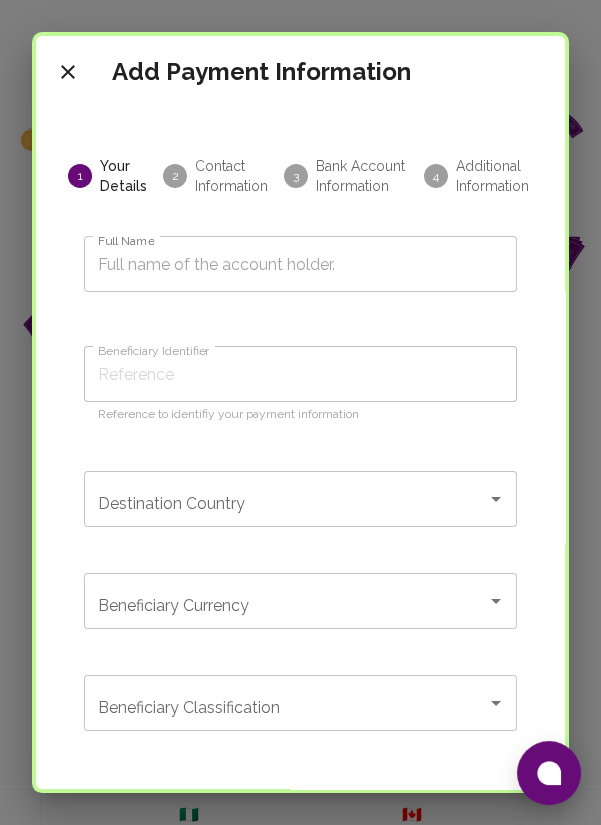 click on "Full Name" at bounding box center (300, 264) 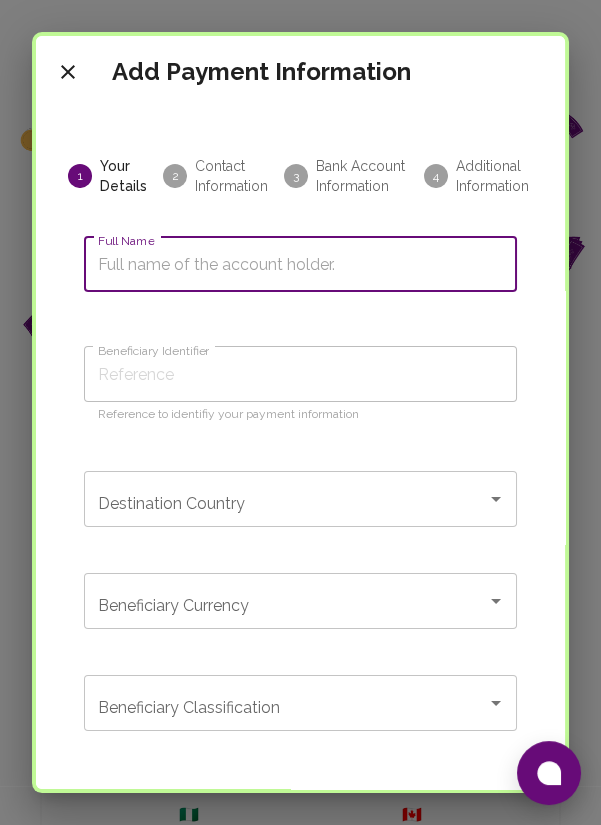 type on "T" 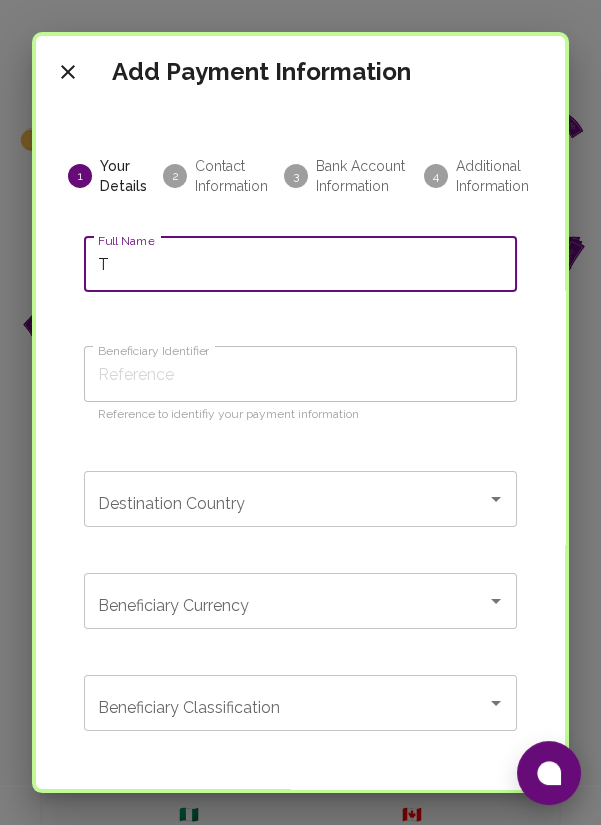 type on "T" 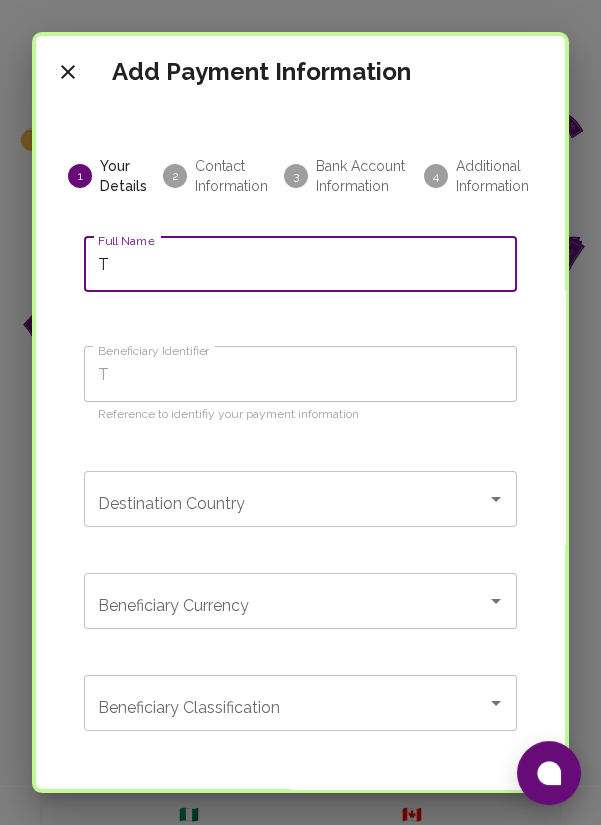 type on "Ti" 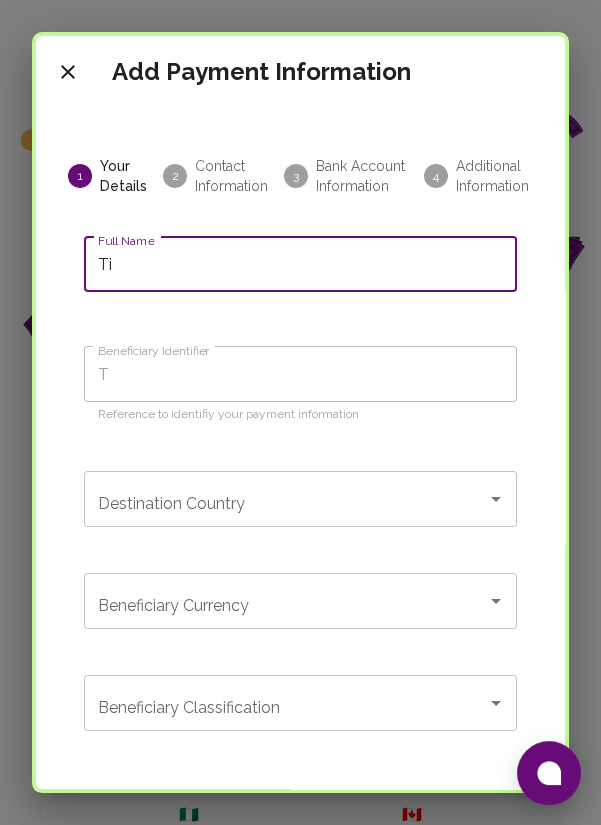 type on "Ti" 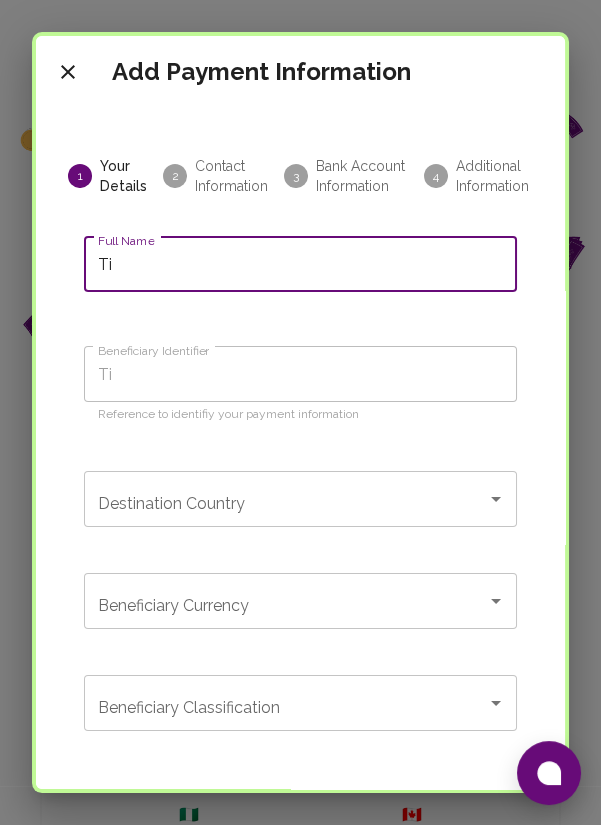 type on "Tit" 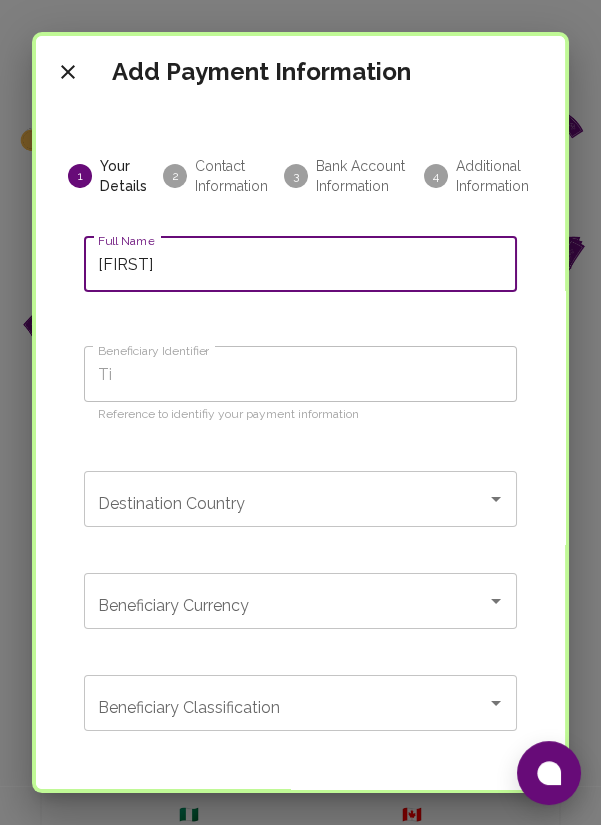 type on "Tit" 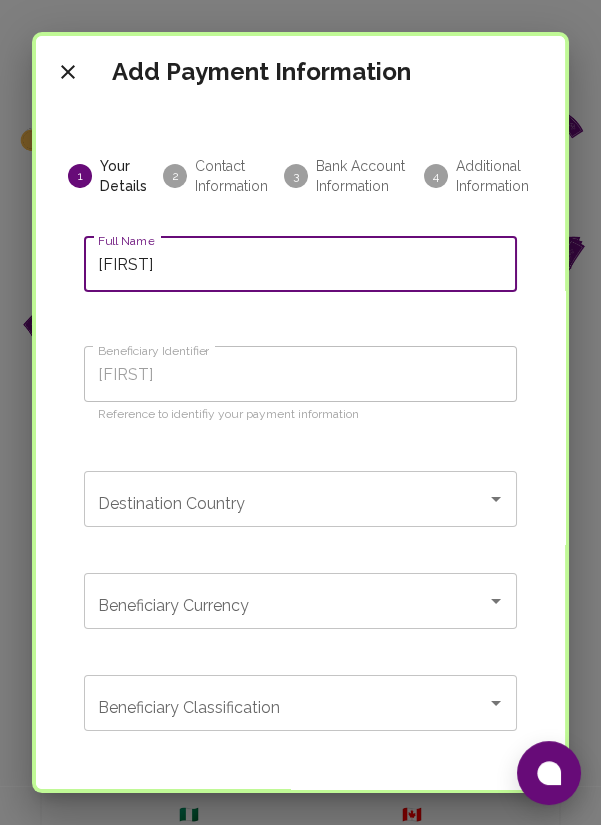 type on "Titu" 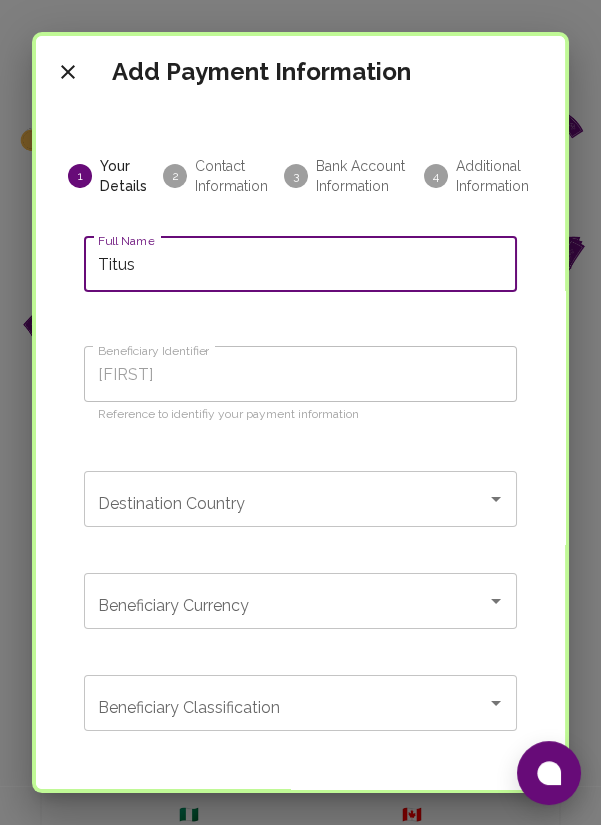 type on "Titus" 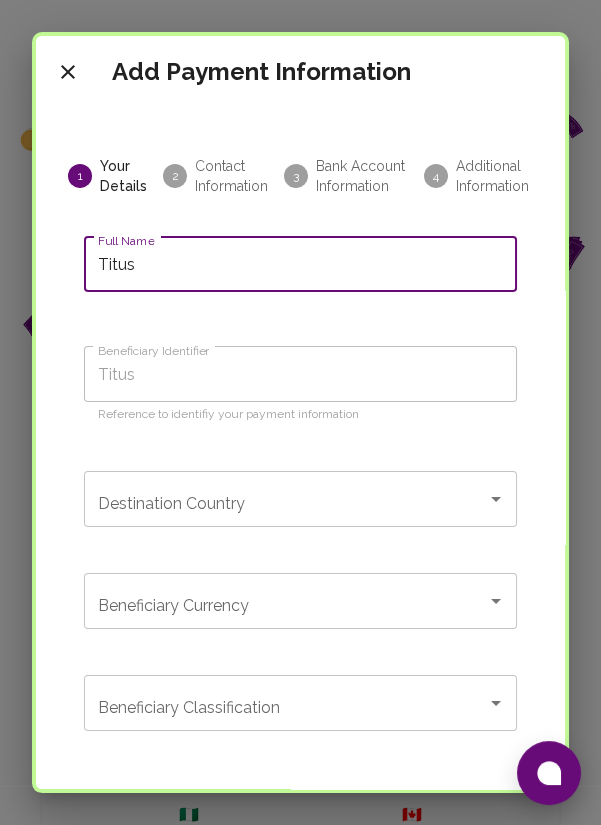 type on "Titus H" 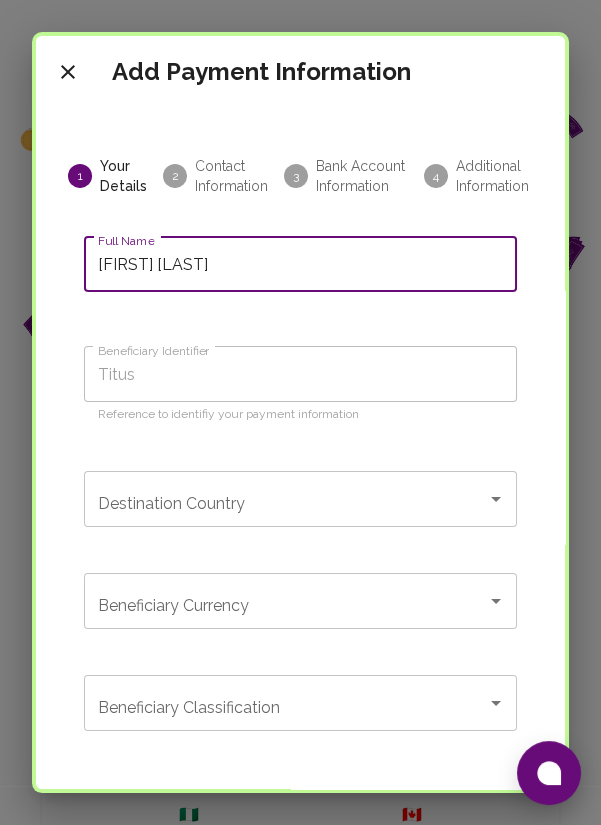 type on "Titus H" 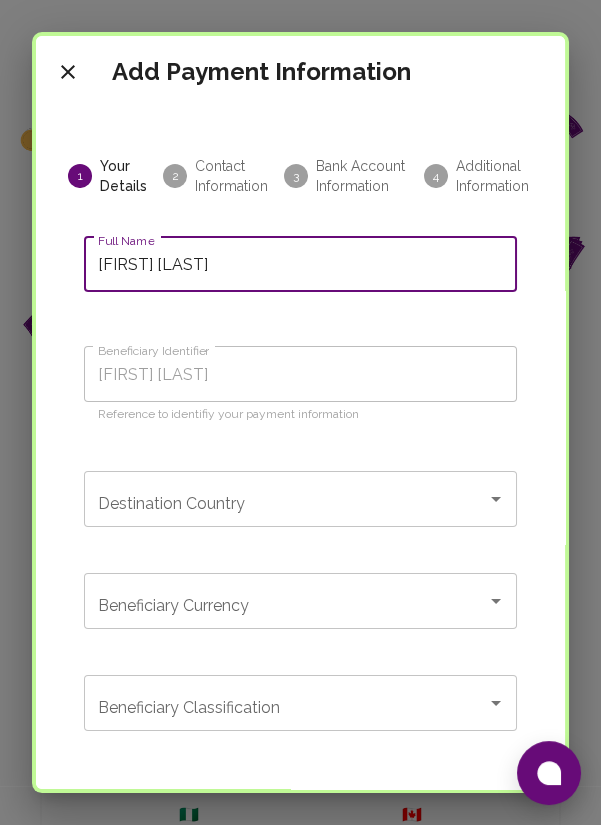 type on "Titus Ha" 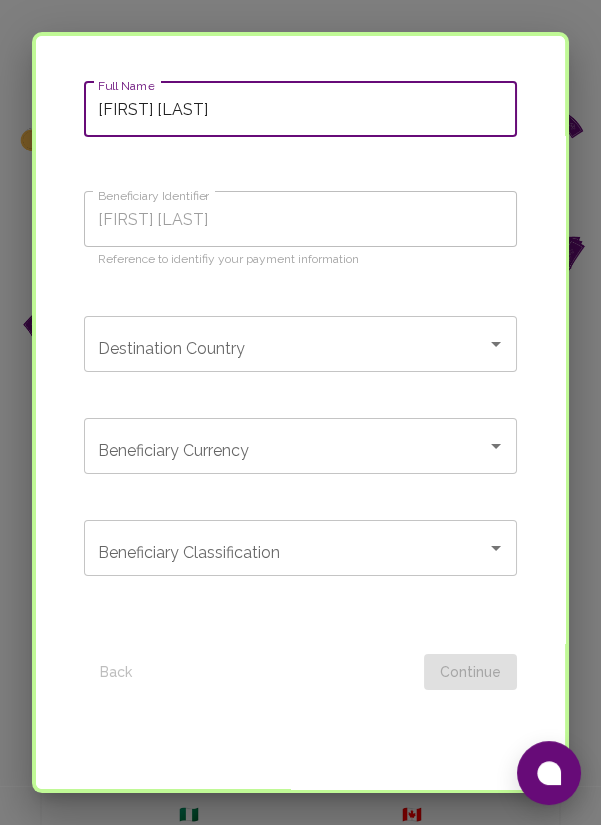 scroll, scrollTop: 173, scrollLeft: 0, axis: vertical 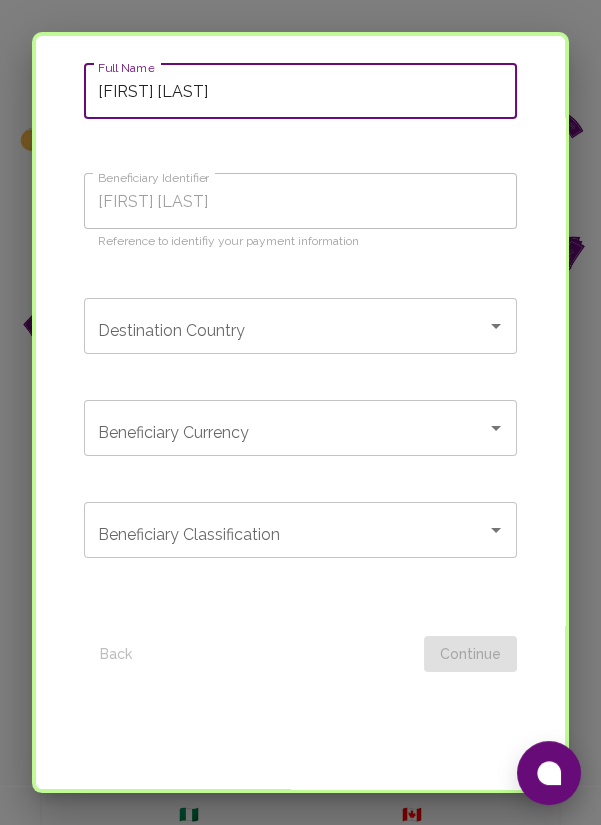 type on "Titus Hakwooko" 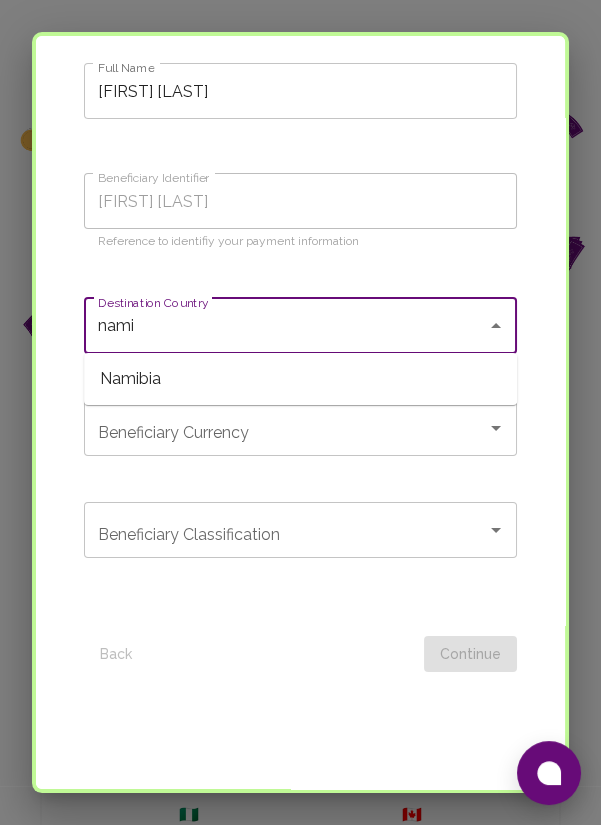 click on "Namibia" at bounding box center [300, 379] 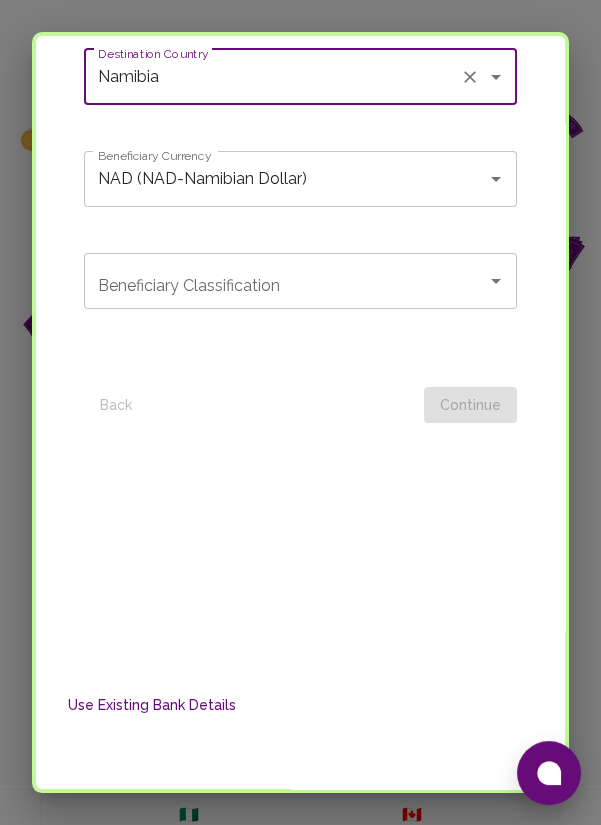 scroll, scrollTop: 423, scrollLeft: 0, axis: vertical 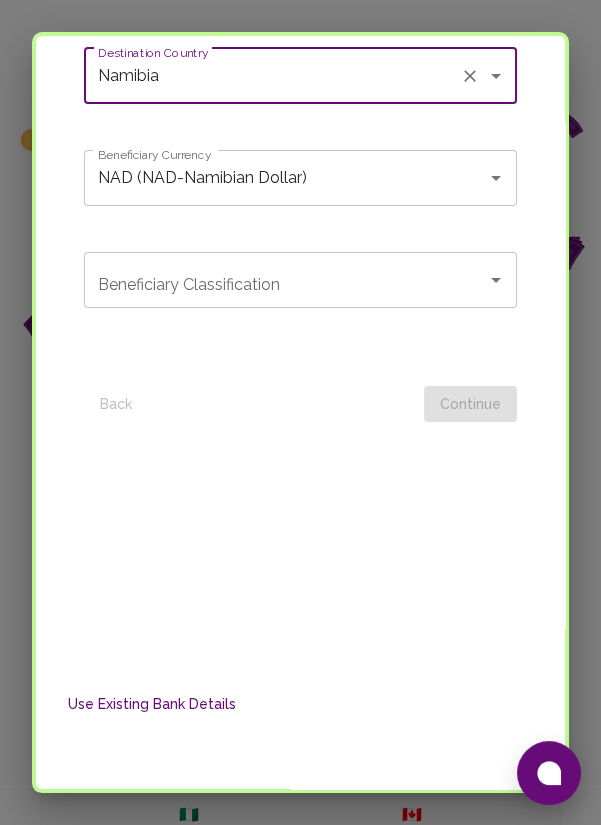 click 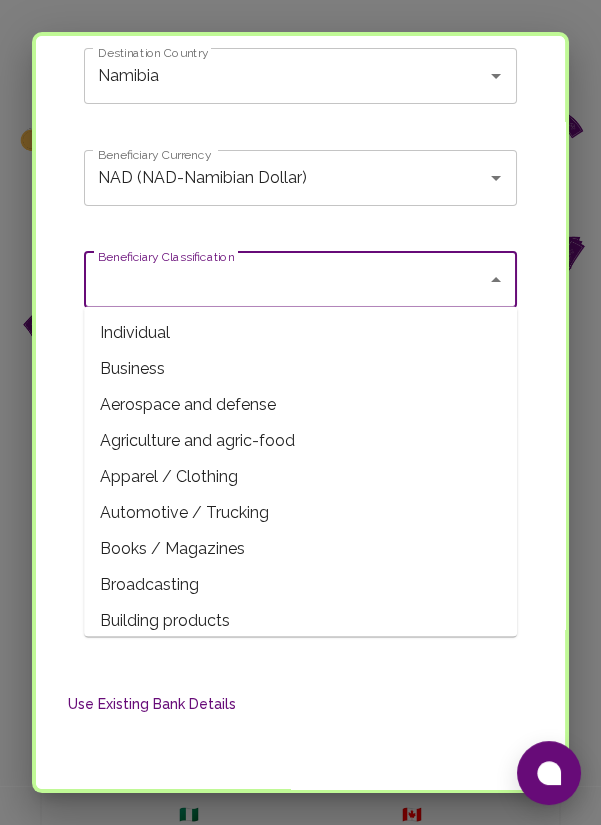 scroll, scrollTop: 0, scrollLeft: 0, axis: both 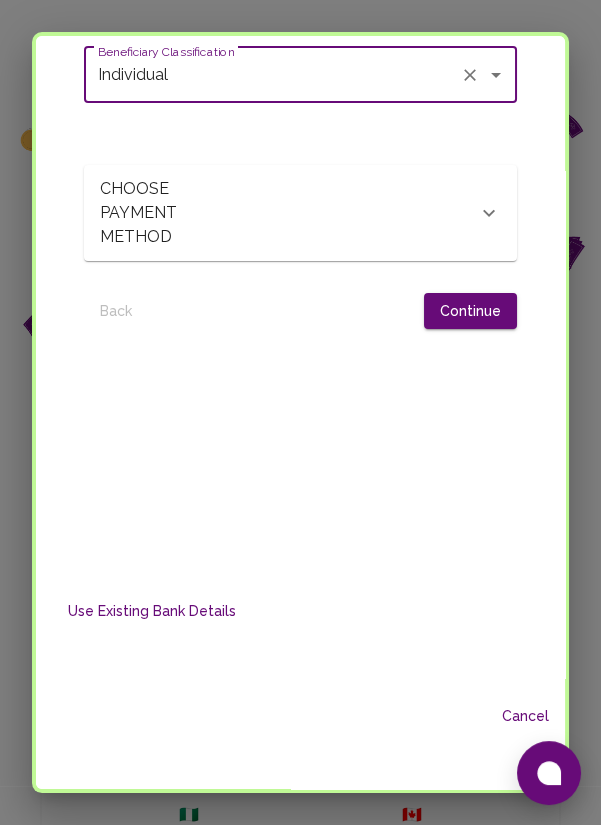 click 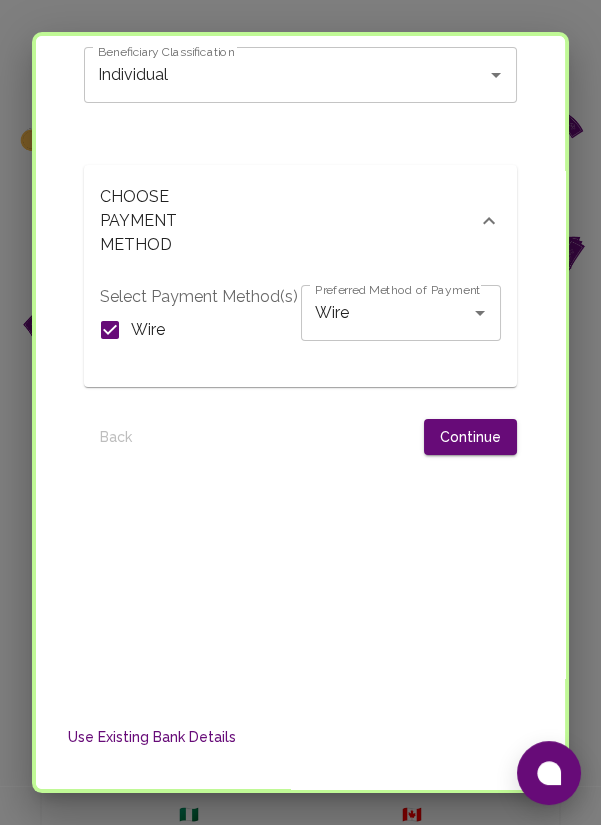 click 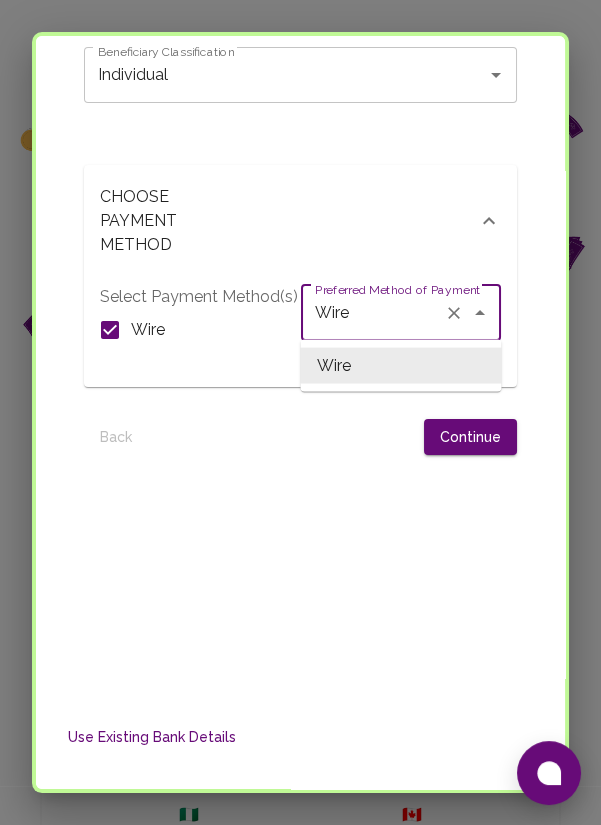 click on "Wire" at bounding box center (400, 366) 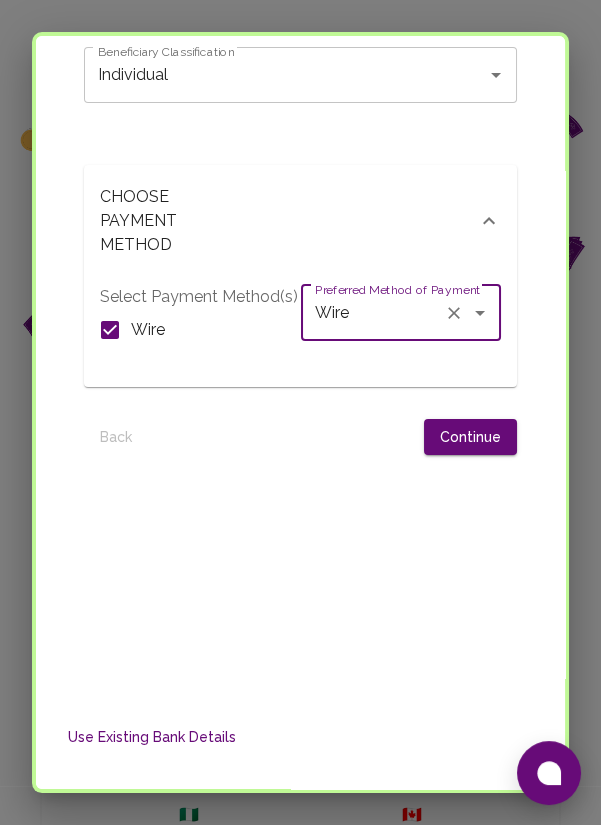click on "Continue" at bounding box center (470, 437) 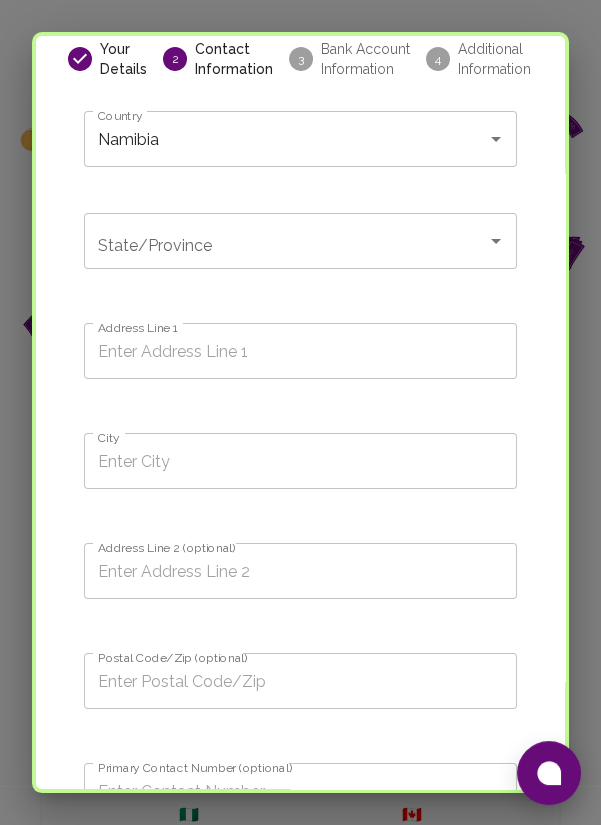 scroll, scrollTop: 0, scrollLeft: 0, axis: both 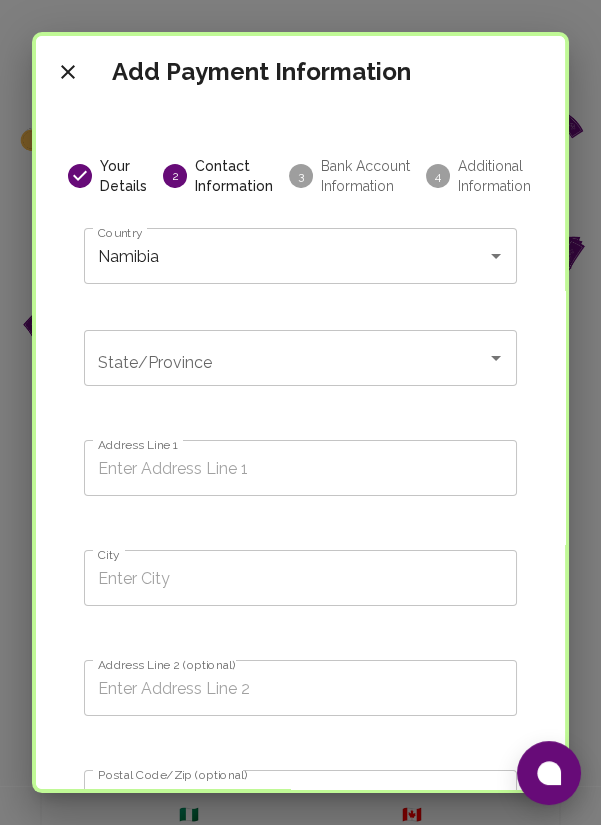 click on "State/Province" at bounding box center (285, 358) 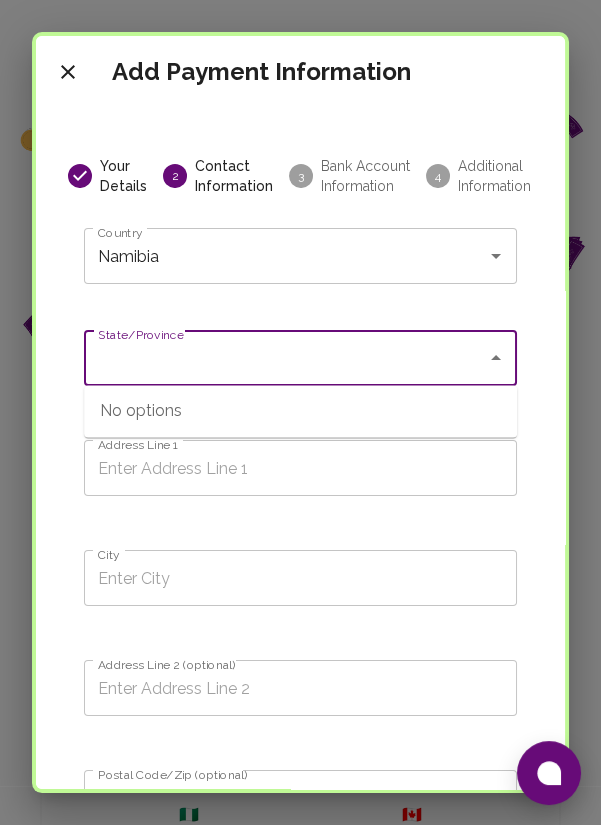 type on "Khomas Region" 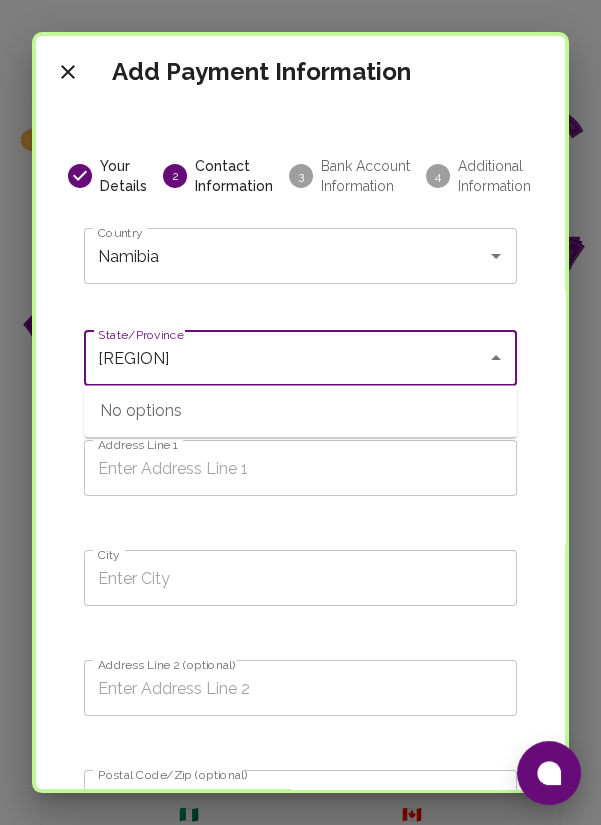 type on "Okuryangava, Chief Mandume STR, Windhoek" 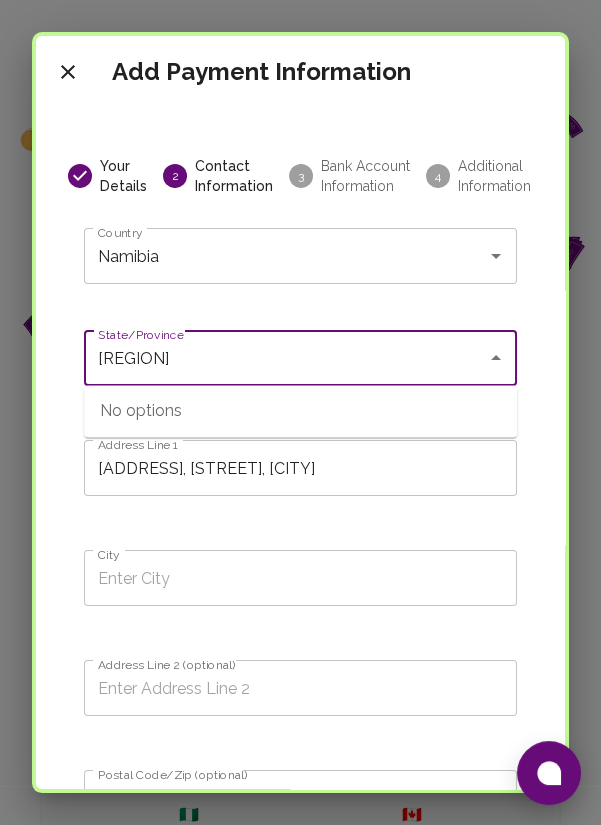 type on "Katutura" 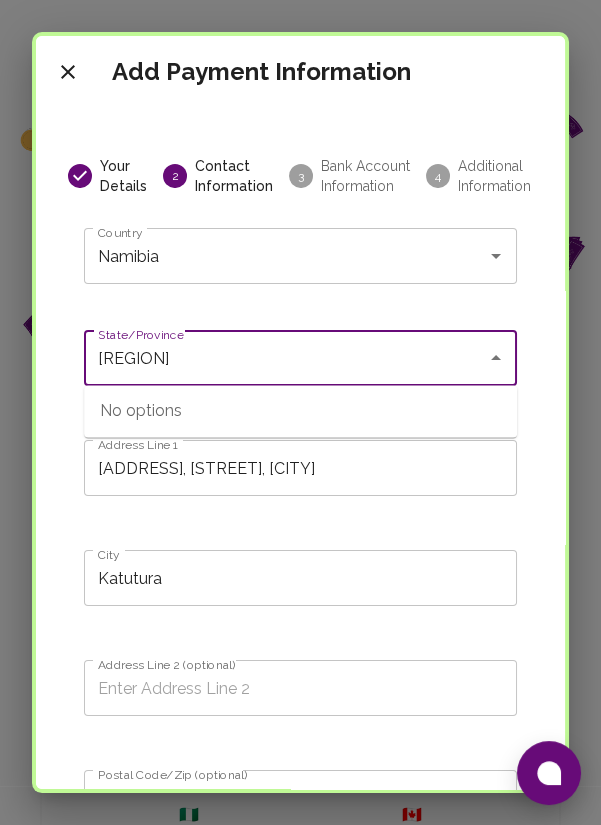 type on "Okuryangava" 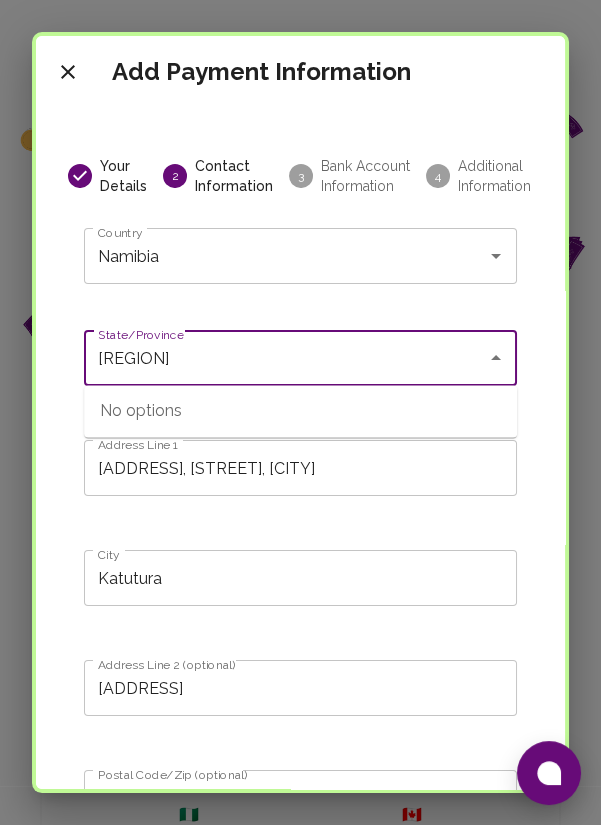 type on "1005" 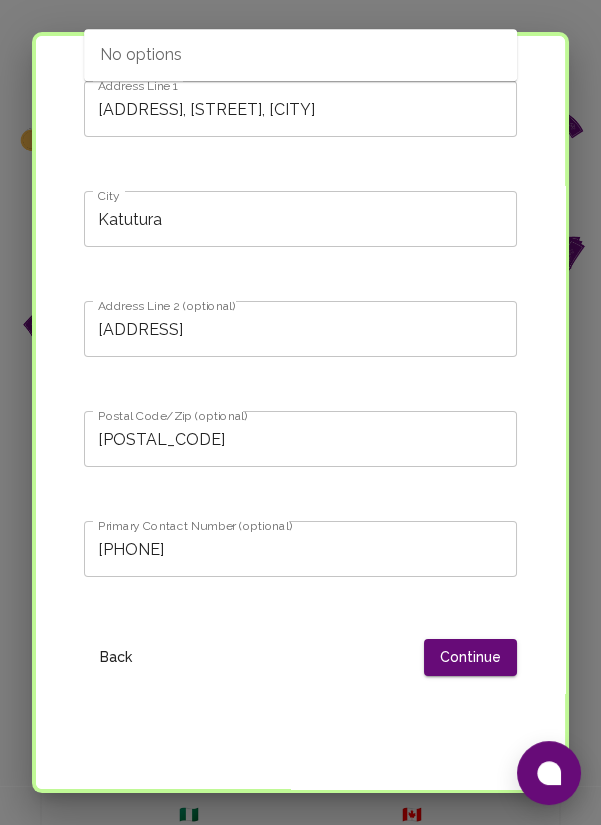 scroll, scrollTop: 355, scrollLeft: 0, axis: vertical 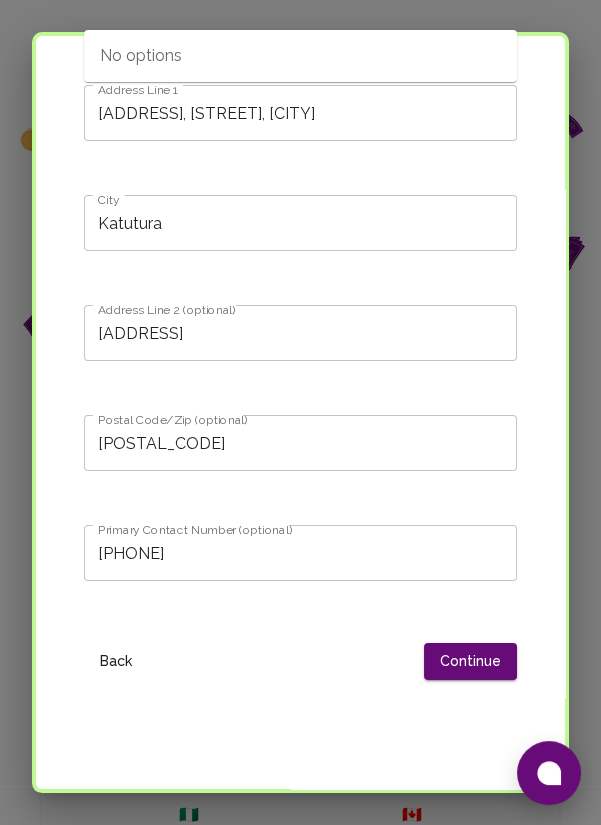 click on "1005" at bounding box center (300, 443) 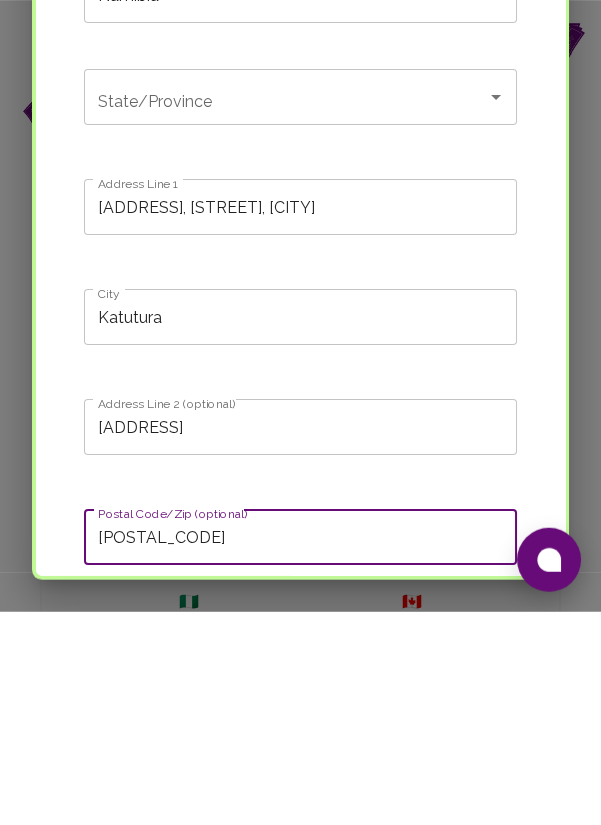 scroll, scrollTop: 8, scrollLeft: 0, axis: vertical 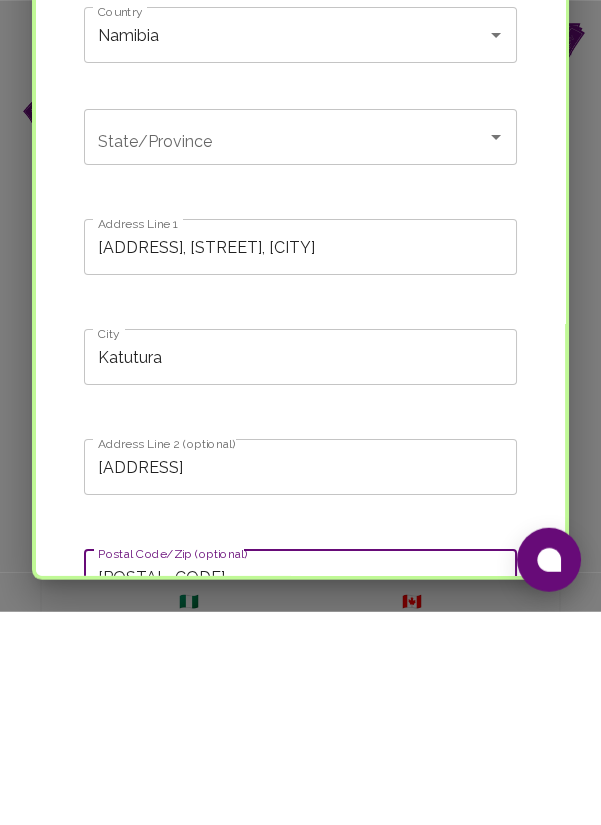 type on "10005" 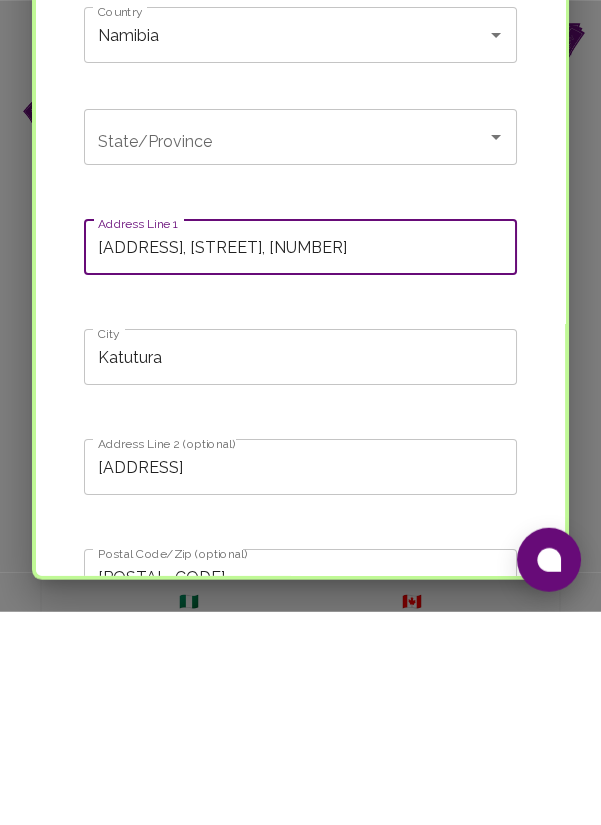 type on "Okuryangava, Chief Mandume STR, 614" 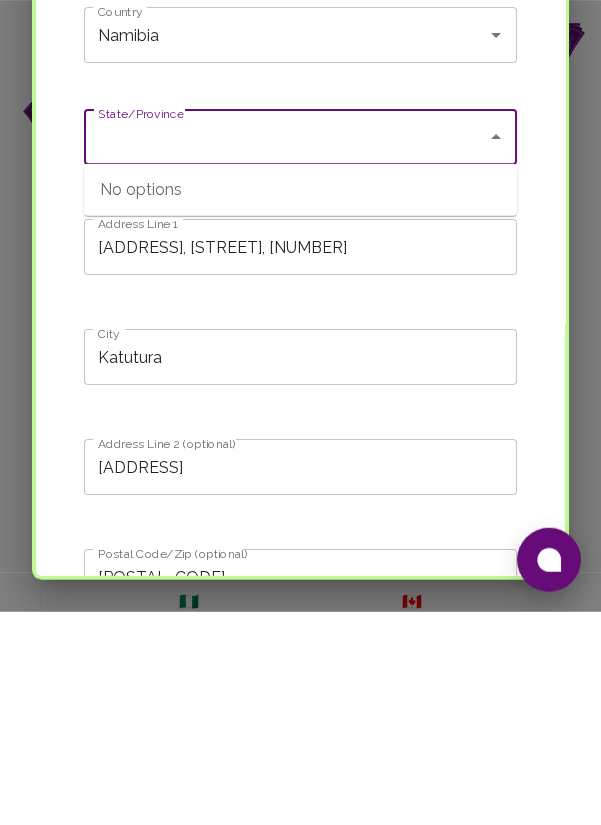 type on "Khomas Region" 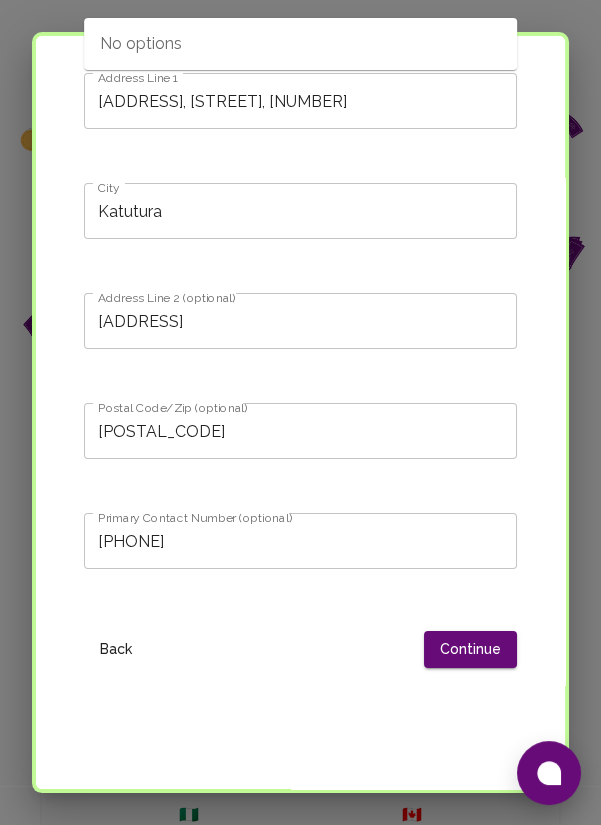 scroll, scrollTop: 312, scrollLeft: 0, axis: vertical 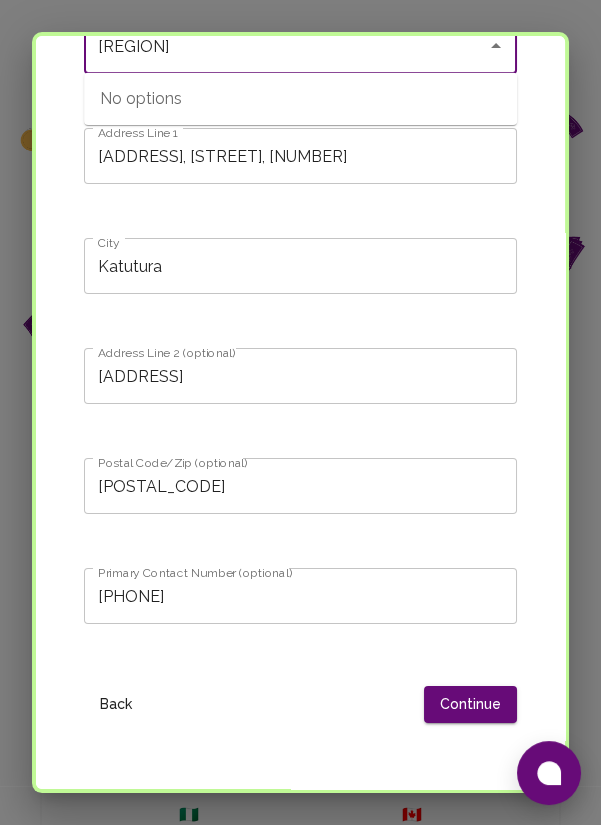 click on "Katutura" at bounding box center (300, 266) 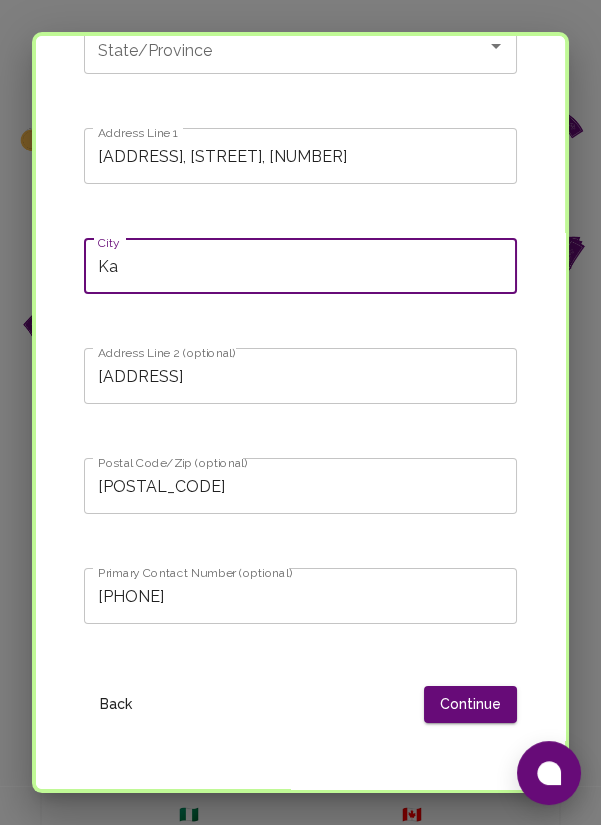 type on "K" 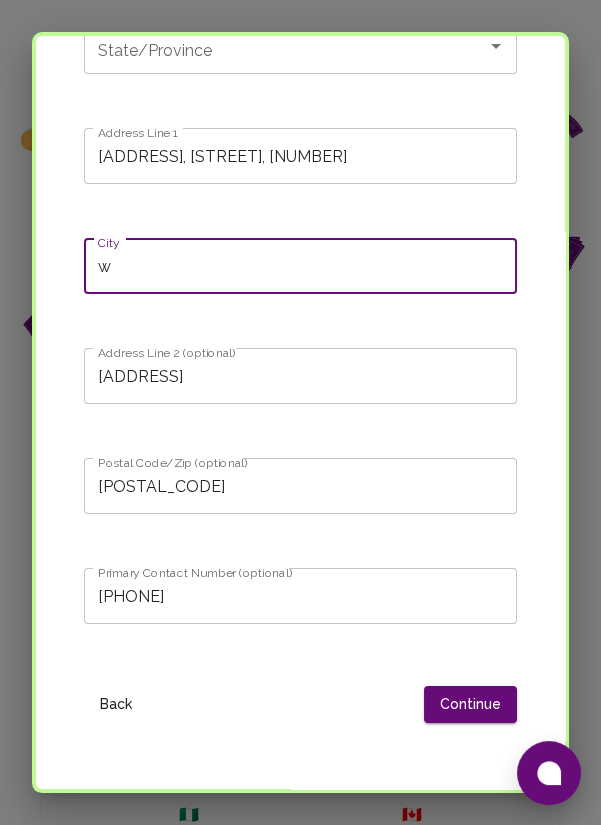 type on "Windhoek" 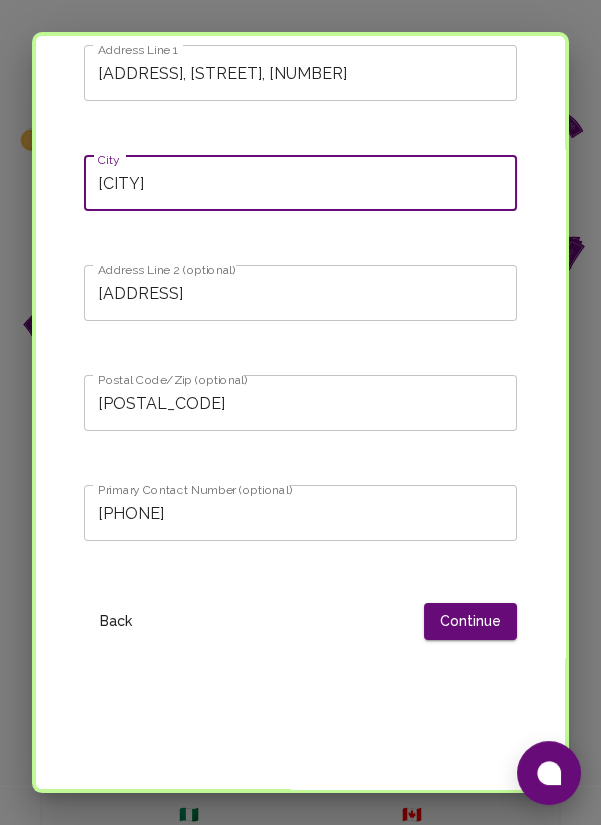 scroll, scrollTop: 394, scrollLeft: 0, axis: vertical 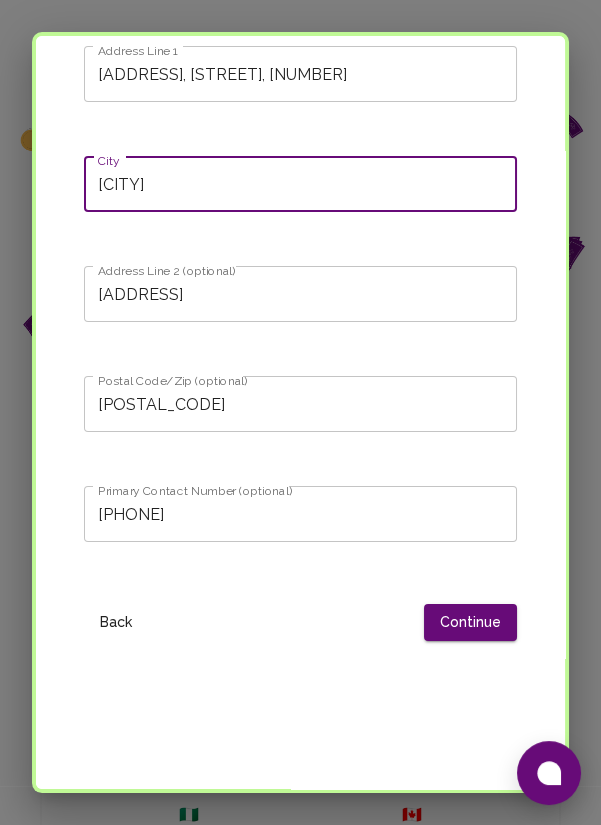 click on "Continue" at bounding box center [470, 622] 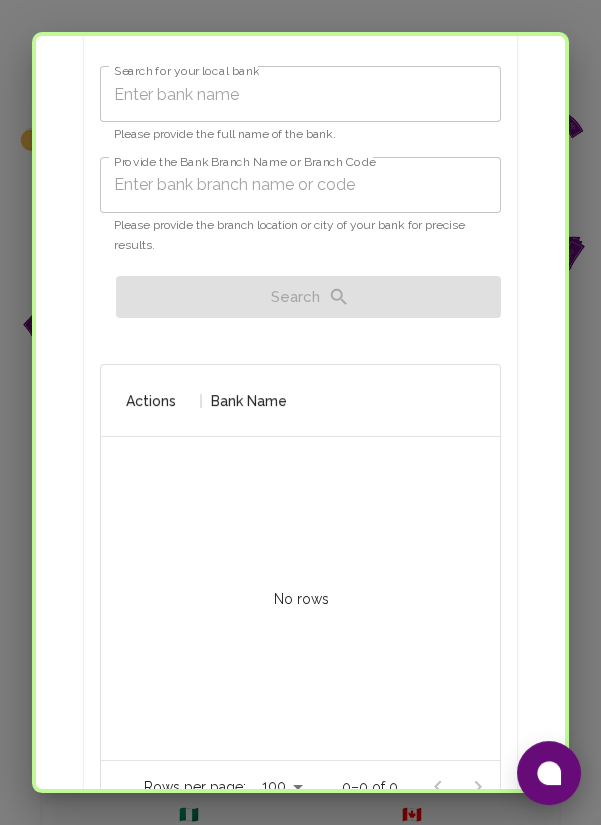 scroll, scrollTop: 788, scrollLeft: 0, axis: vertical 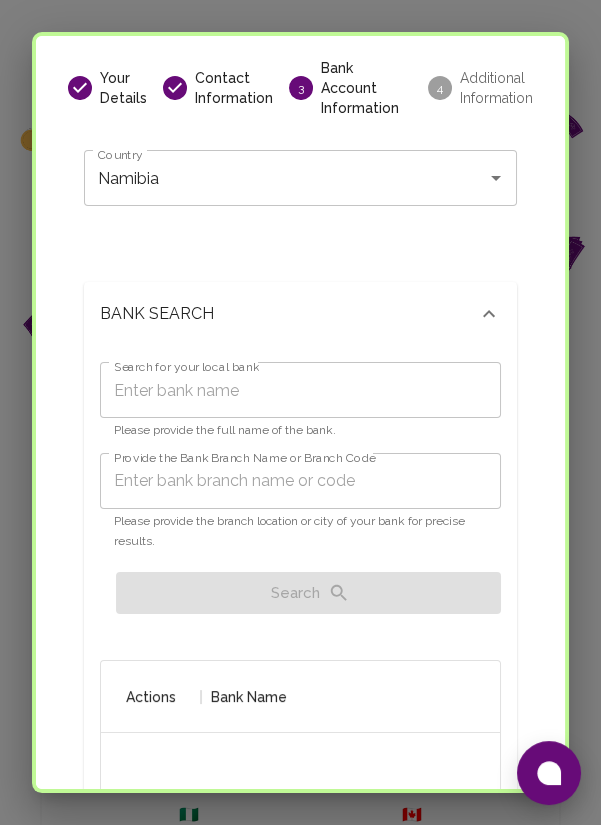 click on "Search for your local bank" at bounding box center [300, 390] 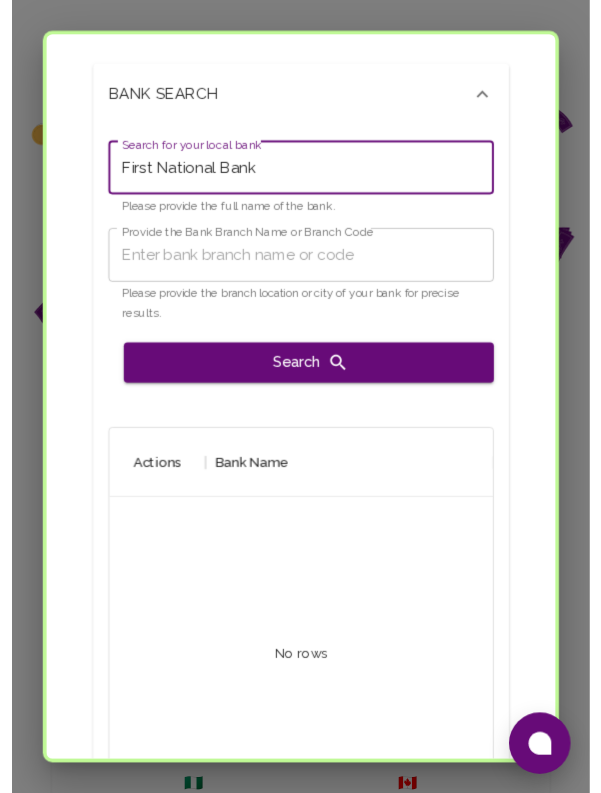 scroll, scrollTop: 313, scrollLeft: 0, axis: vertical 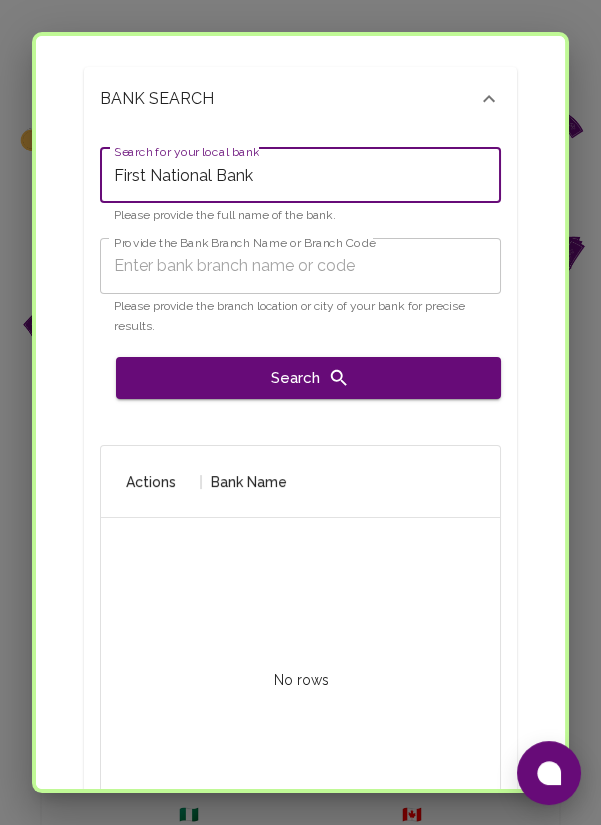 type on "First National Bank" 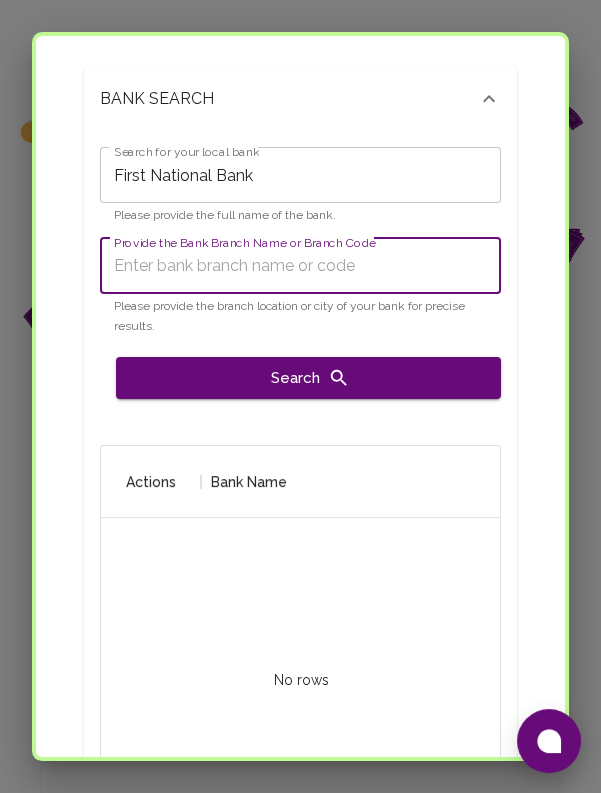 paste on "280172" 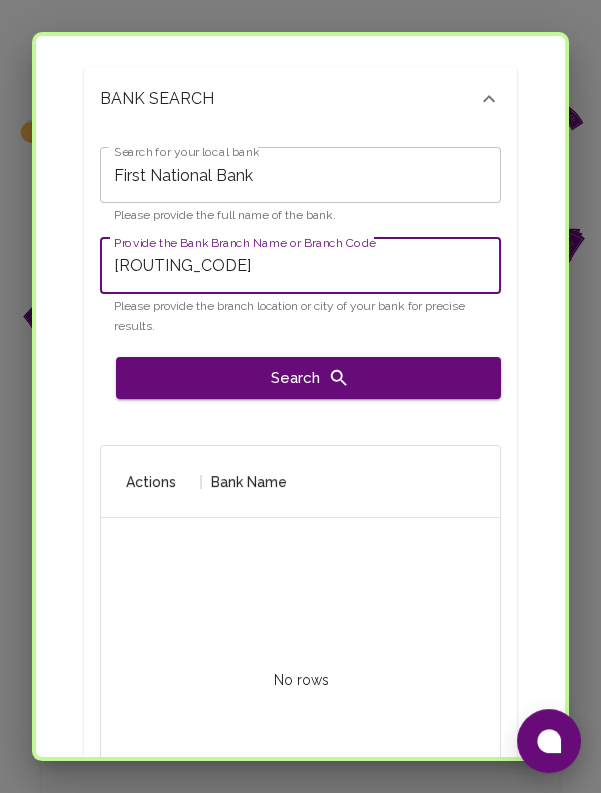 type on "280172" 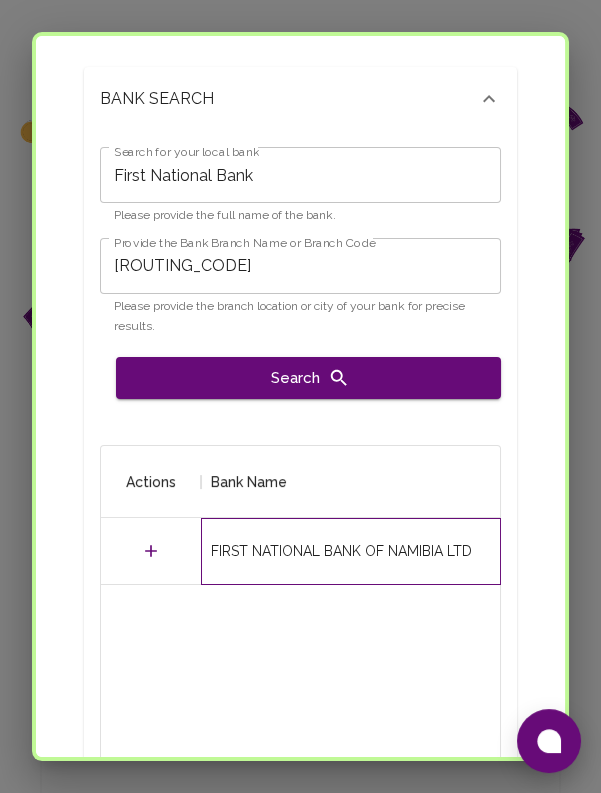 click on "FIRST NATIONAL BANK OF NAMIBIA LTD" at bounding box center (341, 551) 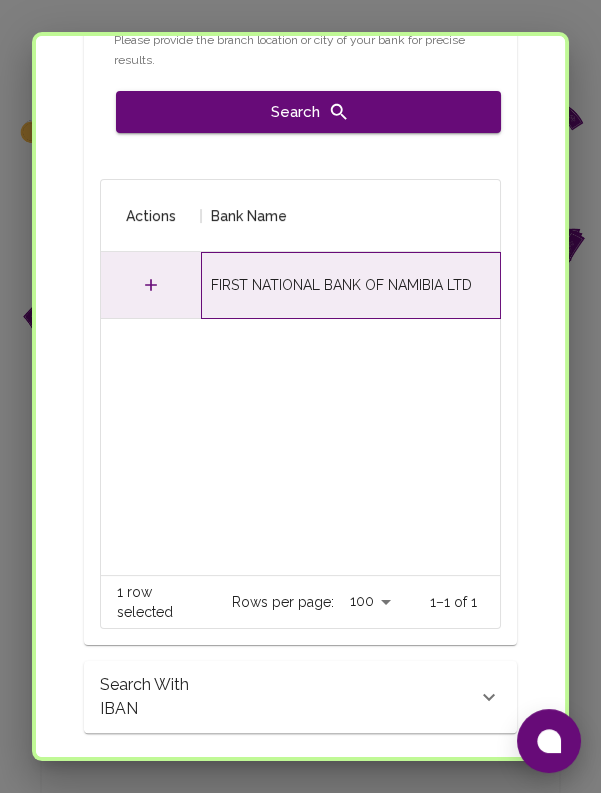 scroll, scrollTop: 574, scrollLeft: 0, axis: vertical 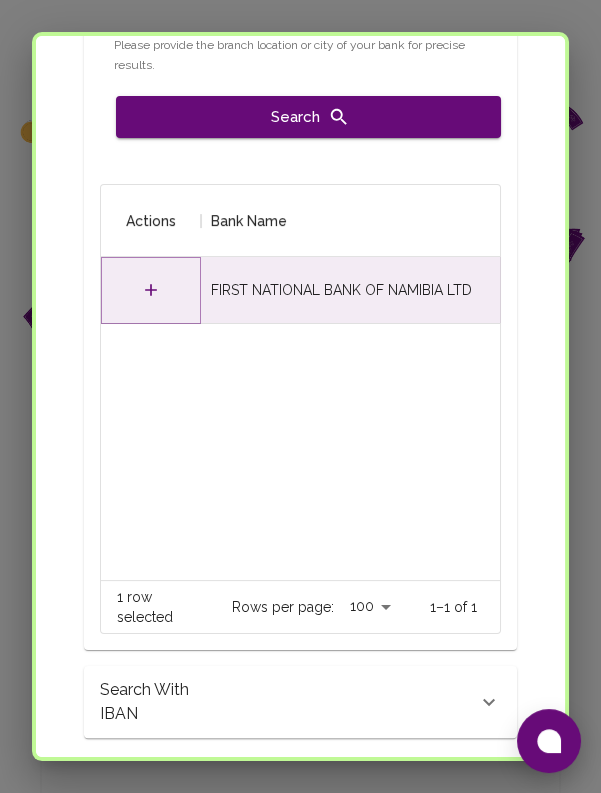 click 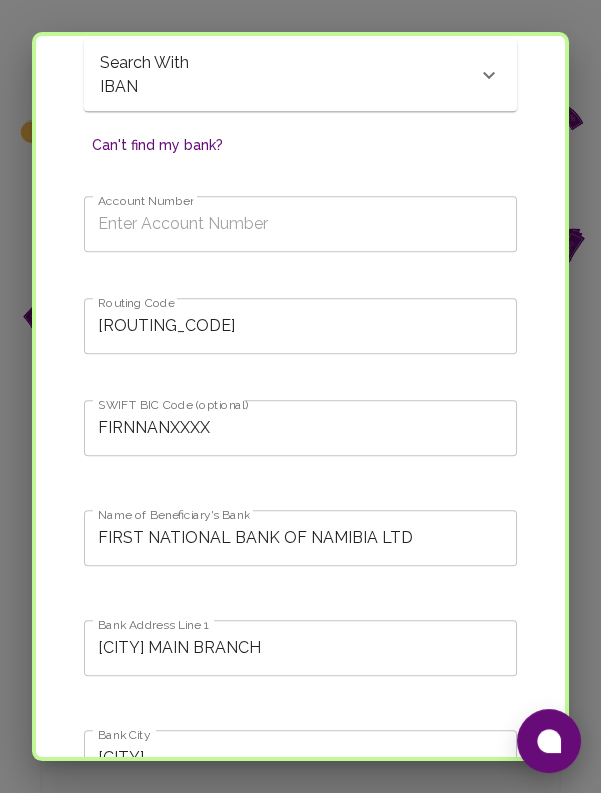 scroll, scrollTop: 1202, scrollLeft: 0, axis: vertical 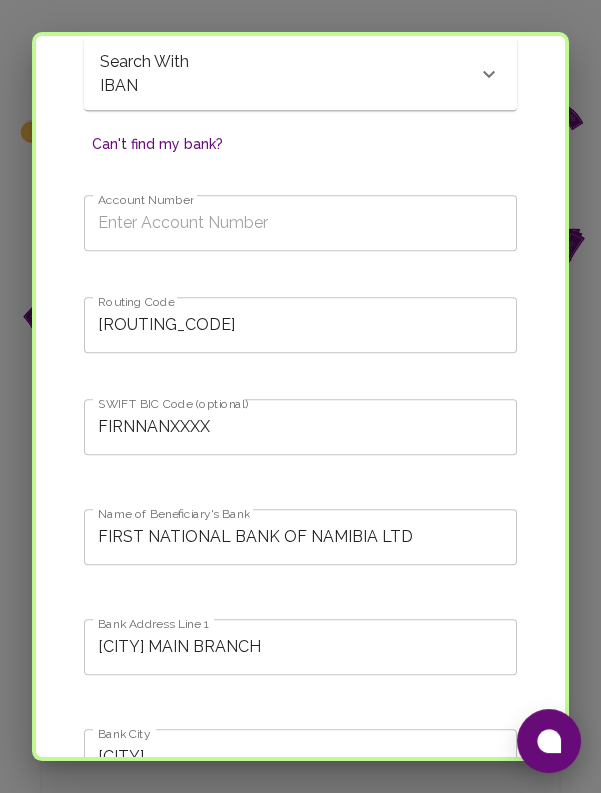 click on "Account Number" at bounding box center [300, 223] 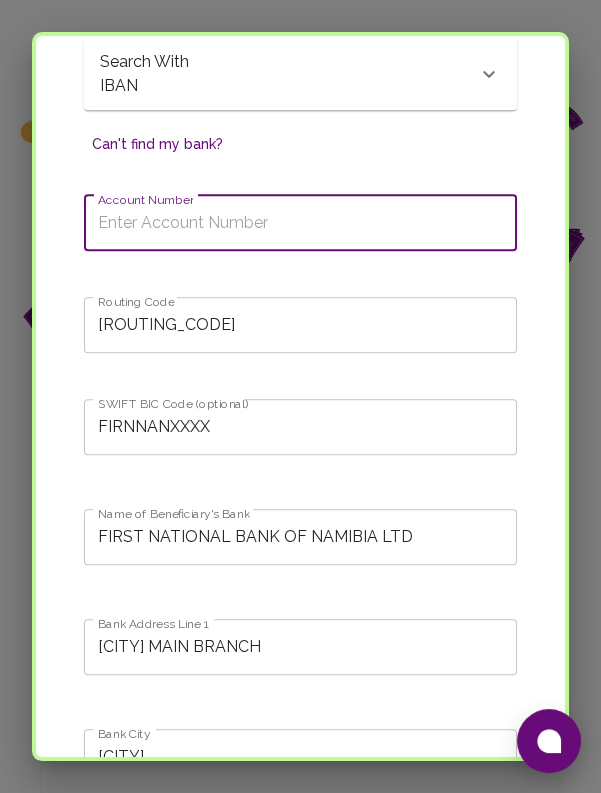 paste on "64284833322" 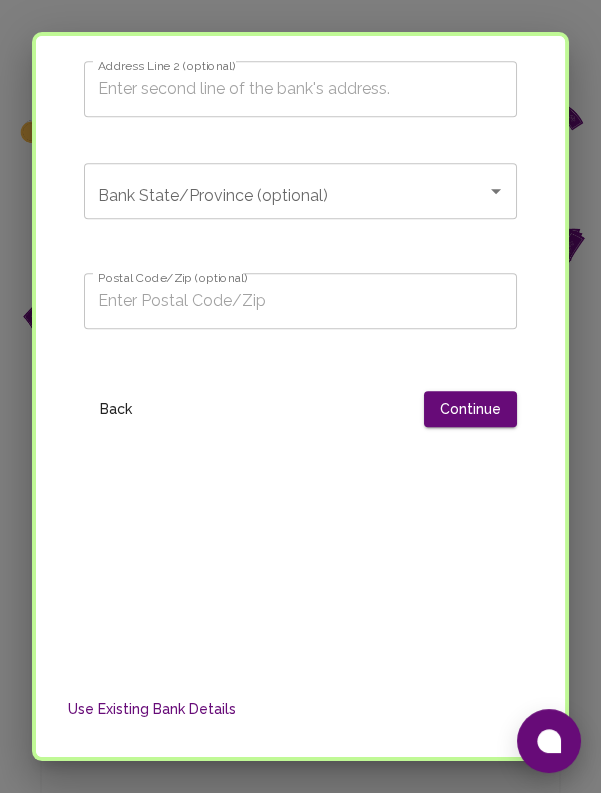 scroll, scrollTop: 1980, scrollLeft: 0, axis: vertical 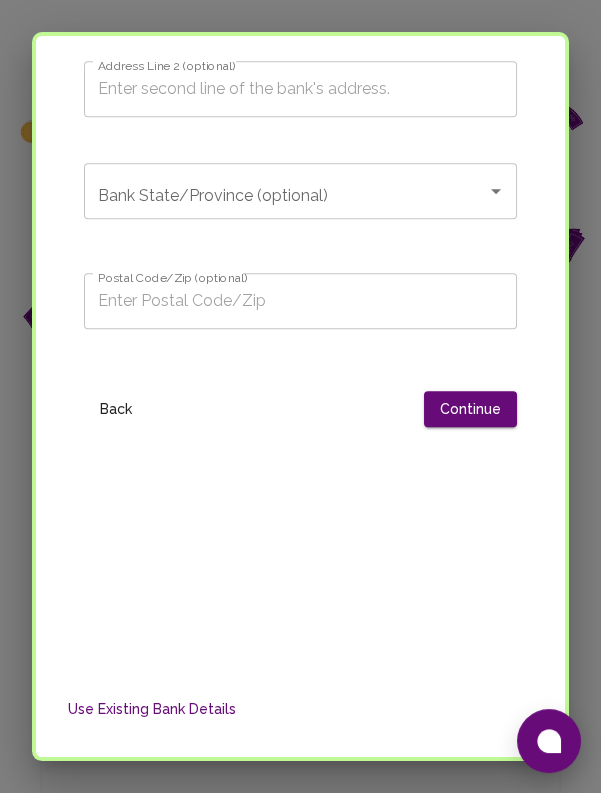 click 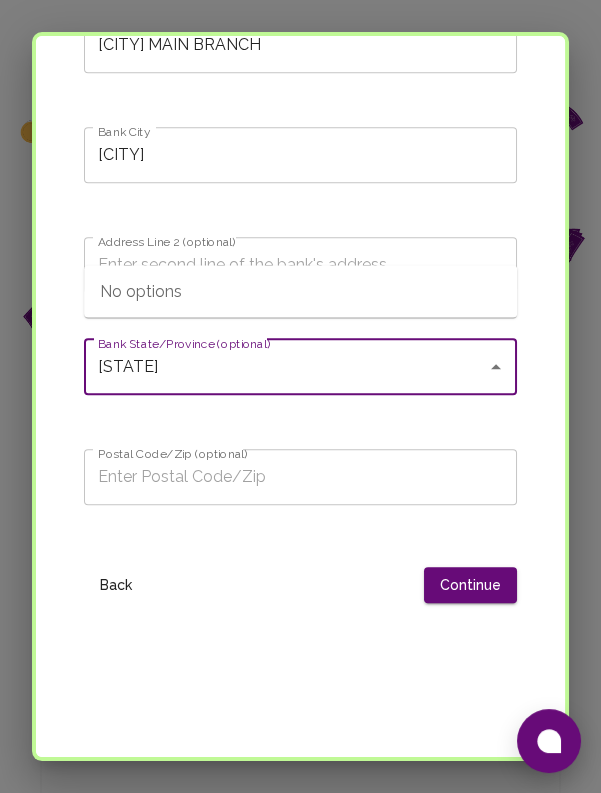 scroll, scrollTop: 1805, scrollLeft: 0, axis: vertical 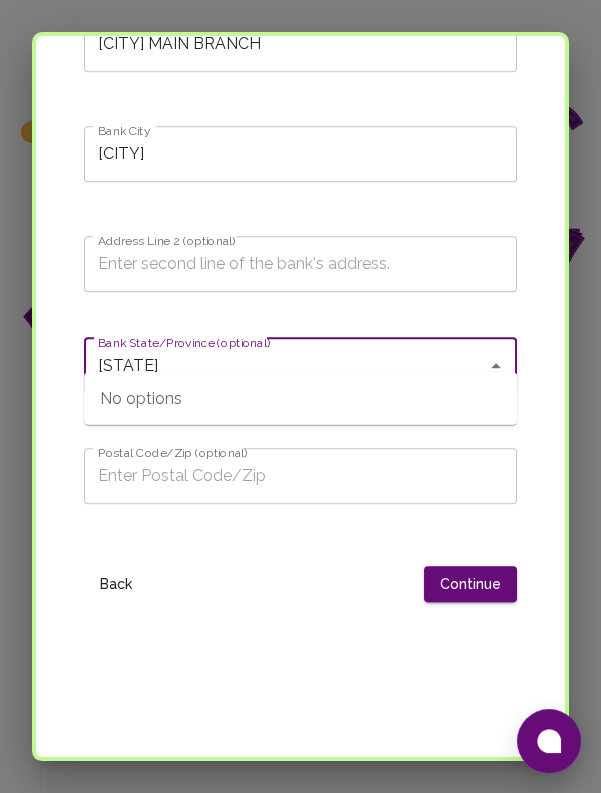 type on "Khomas" 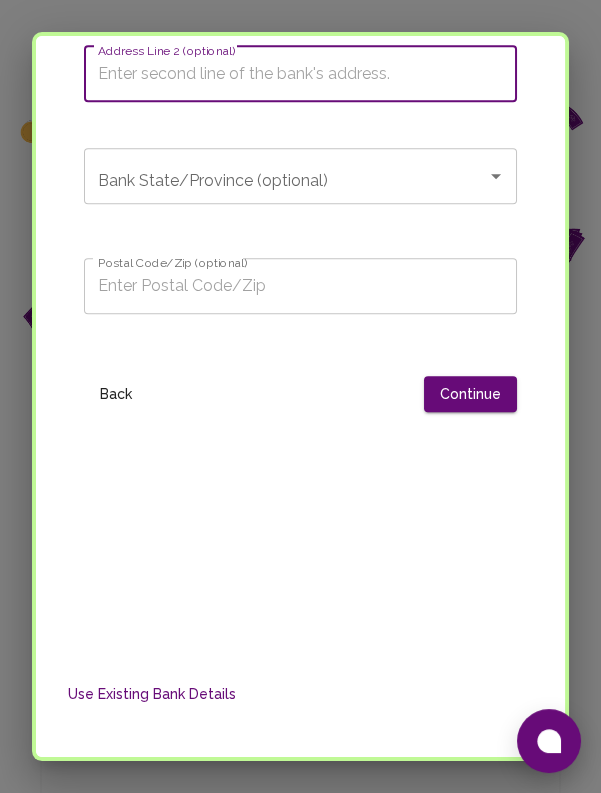 scroll, scrollTop: 2014, scrollLeft: 0, axis: vertical 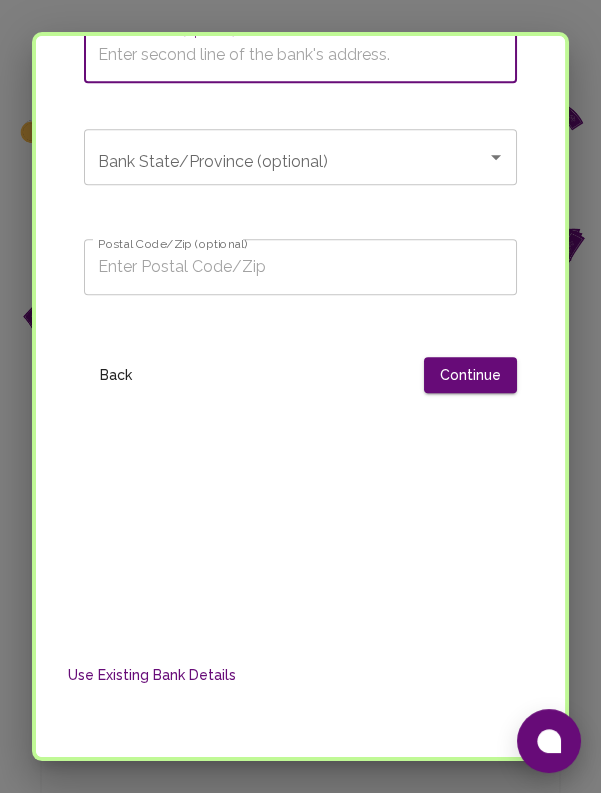 click on "Postal Code/Zip (optional)" at bounding box center [300, 267] 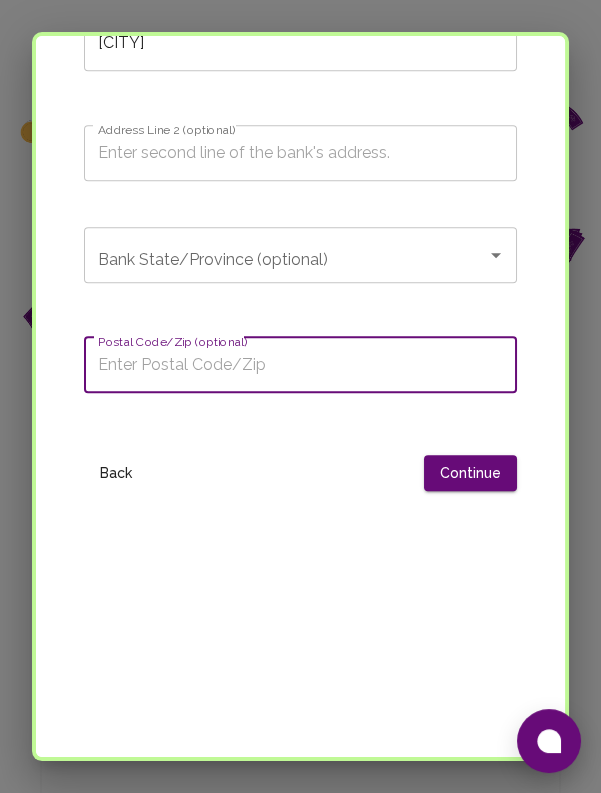 scroll, scrollTop: 1914, scrollLeft: 0, axis: vertical 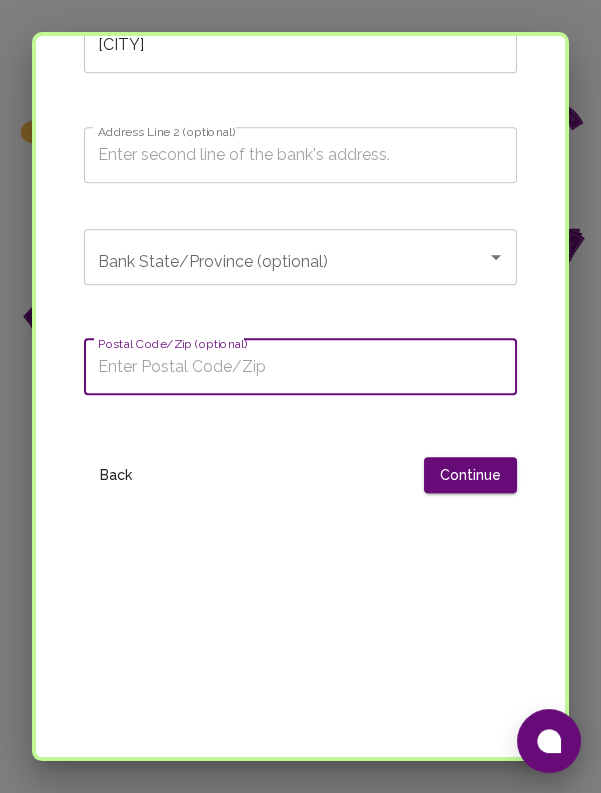 click 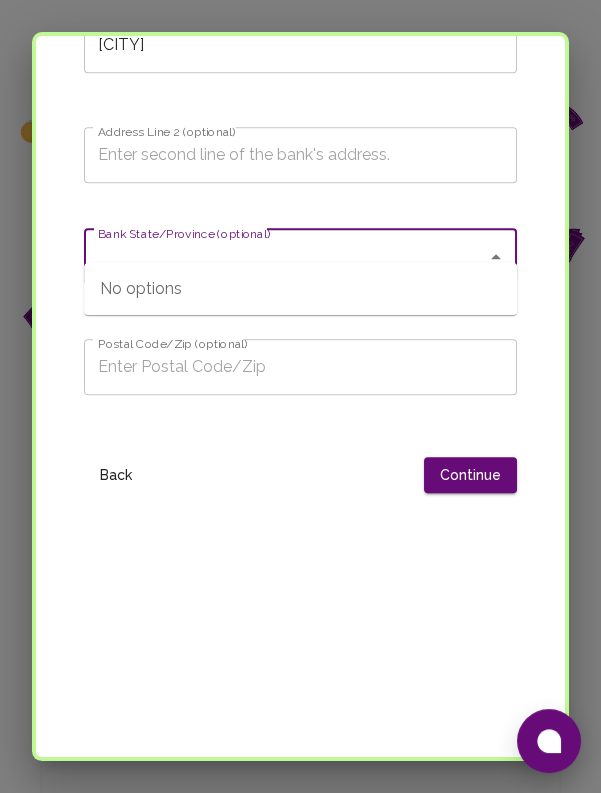 click on "Bank State/Province  (optional)" at bounding box center (285, 257) 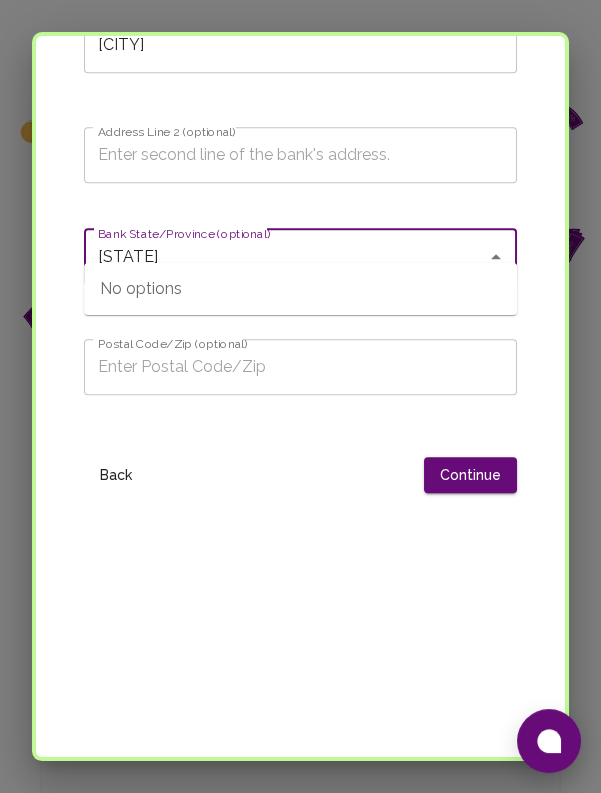 type on "Khomas" 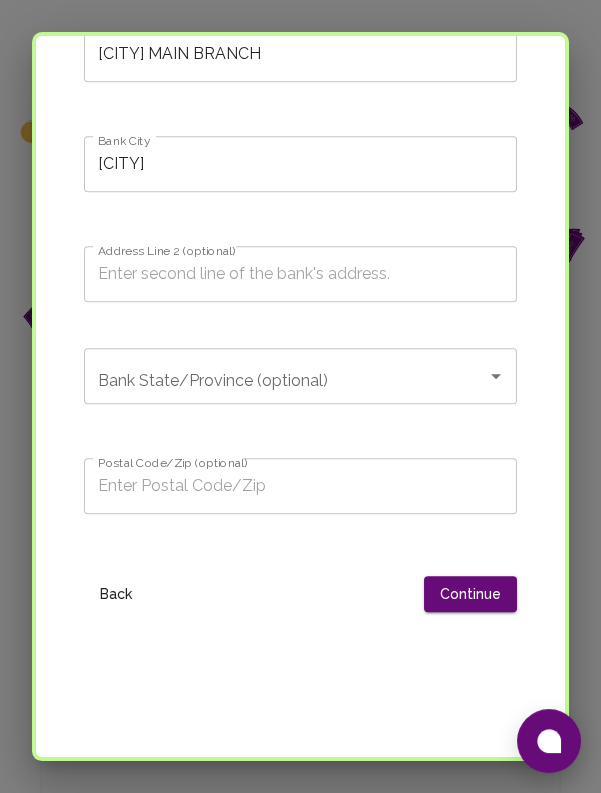 scroll, scrollTop: 1820, scrollLeft: 0, axis: vertical 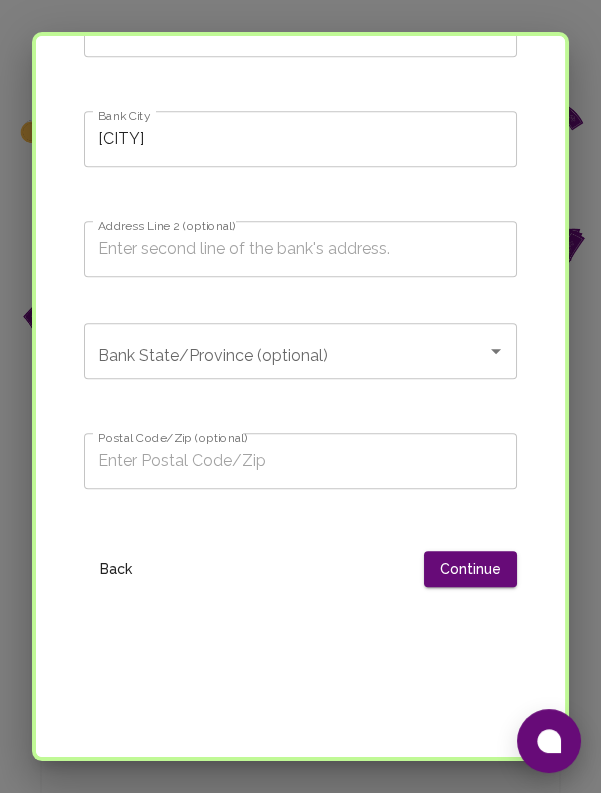 click on "Continue" at bounding box center (470, 569) 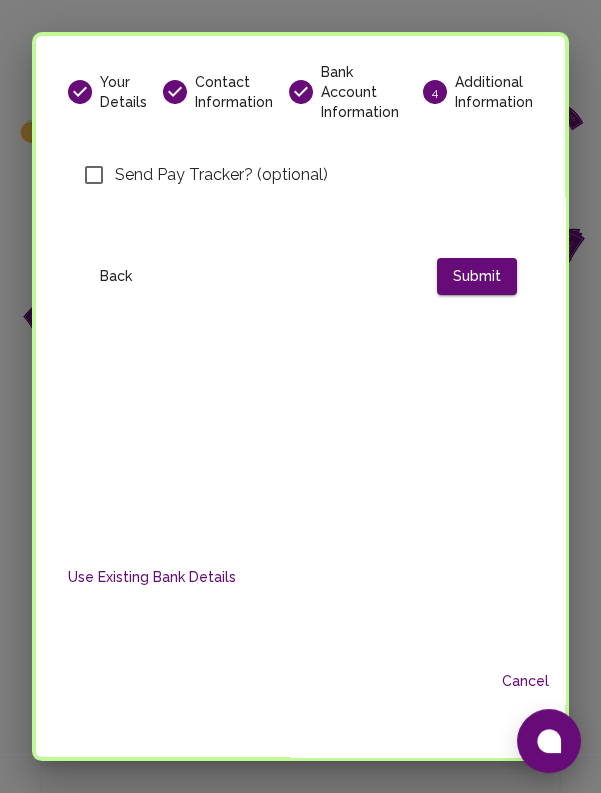 scroll, scrollTop: 0, scrollLeft: 0, axis: both 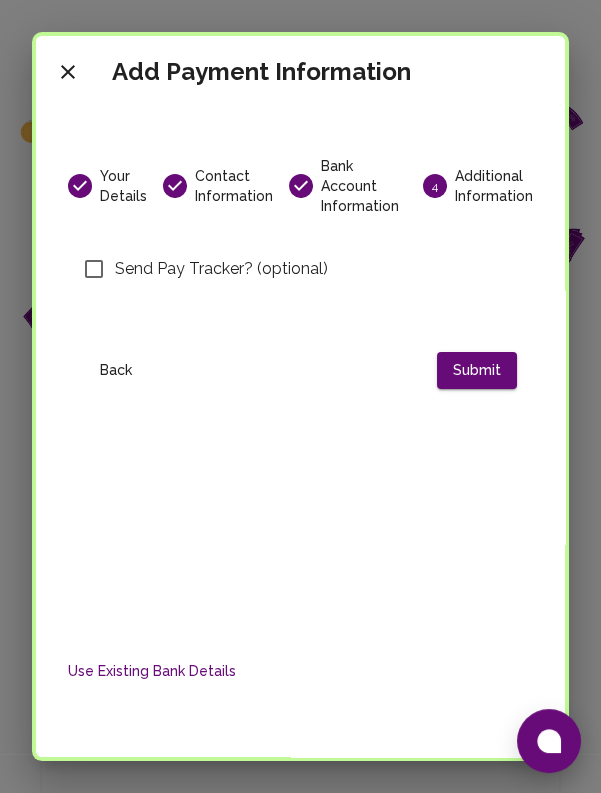 click on "Send Pay Tracker? (optional)" at bounding box center [94, 269] 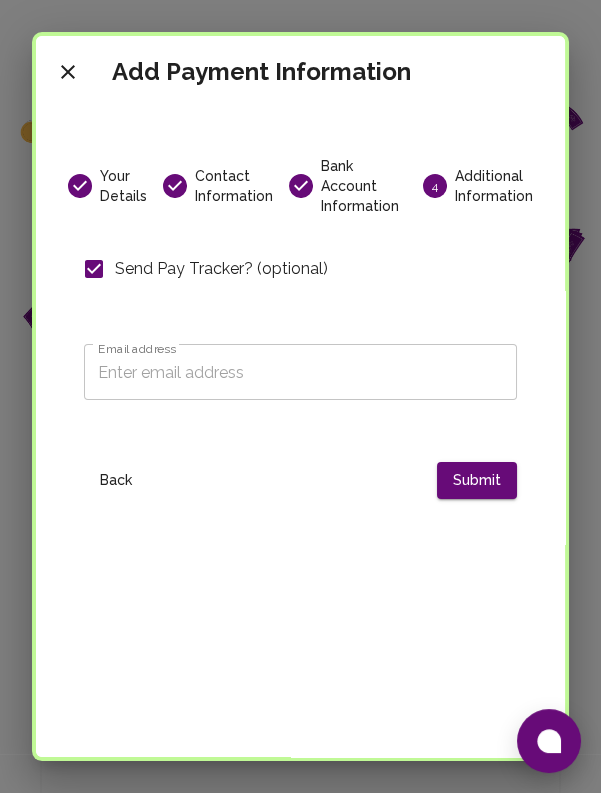 click on "Email address" at bounding box center (300, 372) 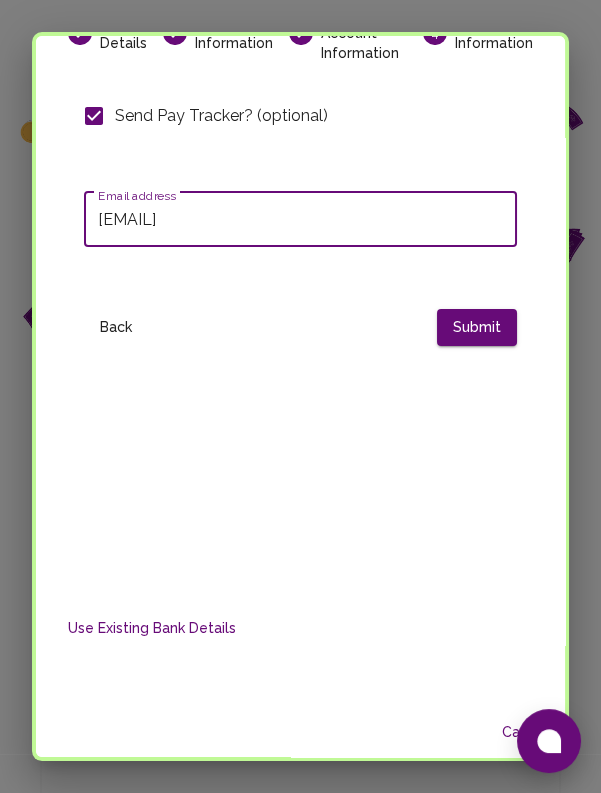 scroll, scrollTop: 169, scrollLeft: 0, axis: vertical 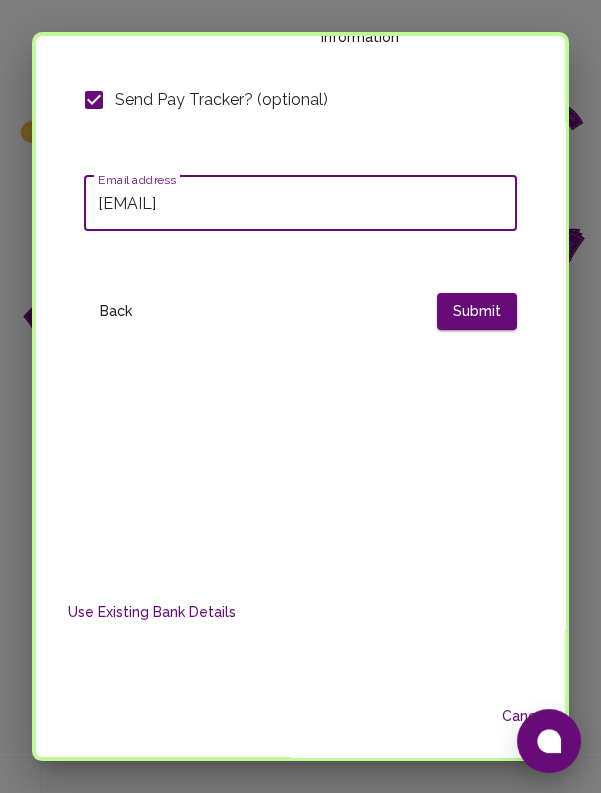 type on "elizabethsunday@goodwall.org" 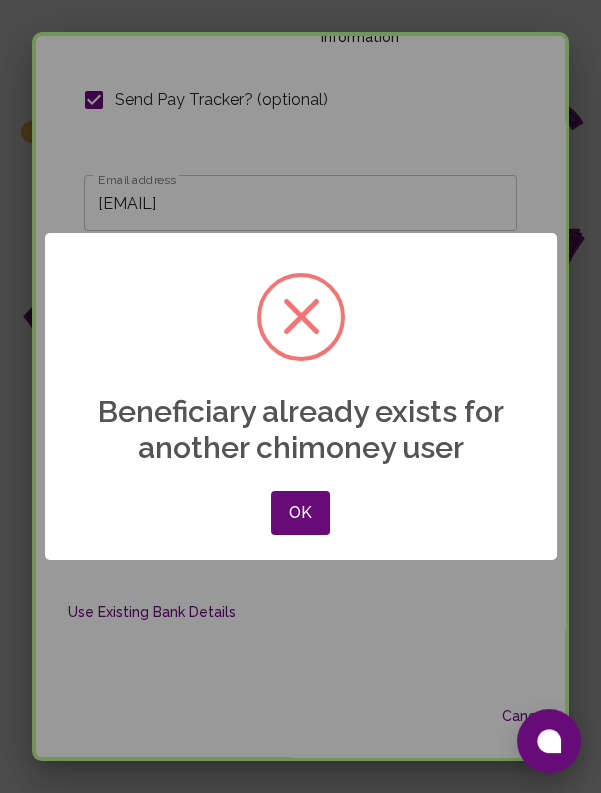 click on "OK" at bounding box center [300, 513] 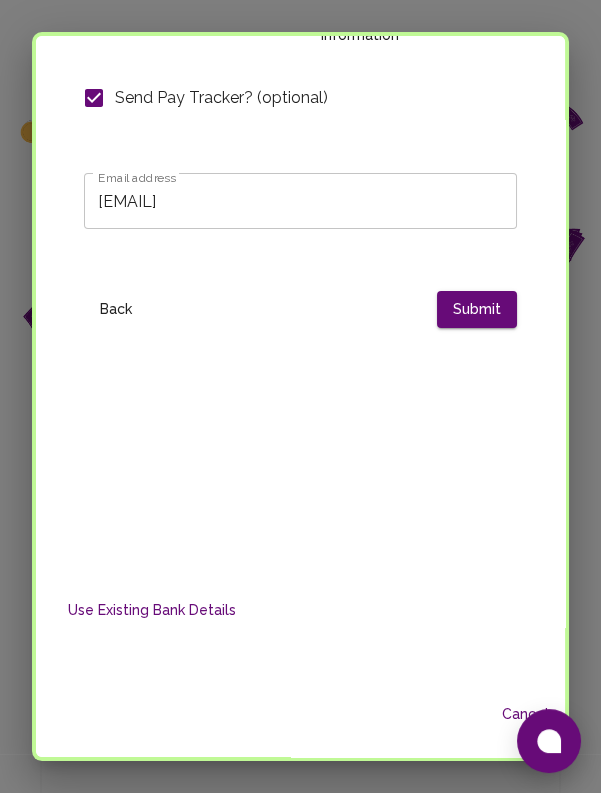 scroll, scrollTop: 181, scrollLeft: 0, axis: vertical 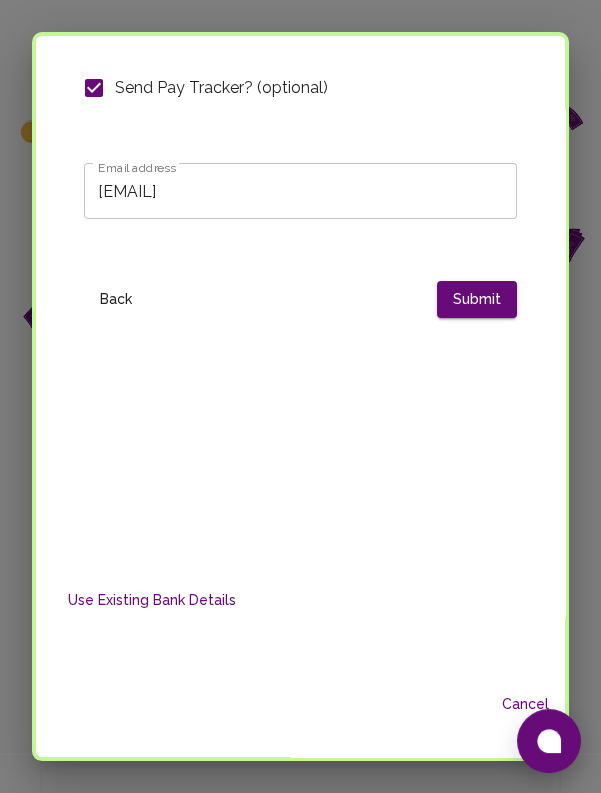 click on "Submit" at bounding box center (477, 299) 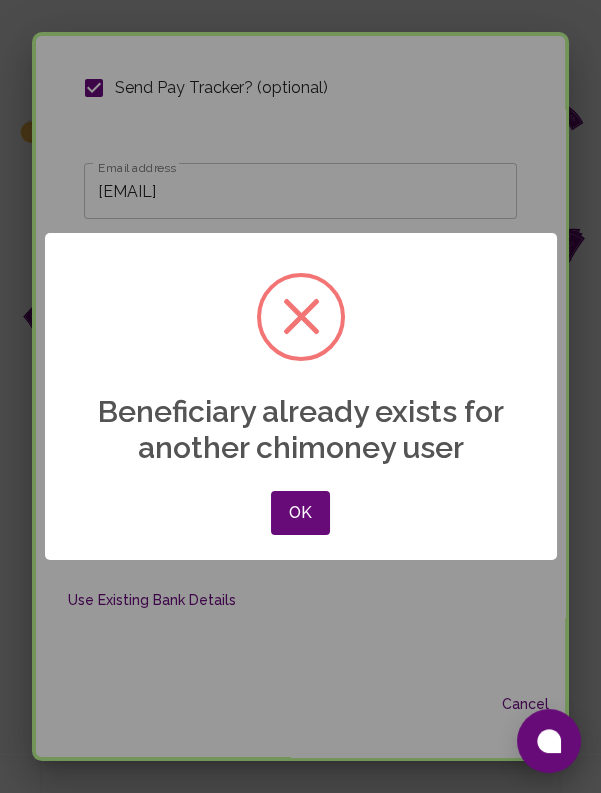 click on "OK" at bounding box center [300, 513] 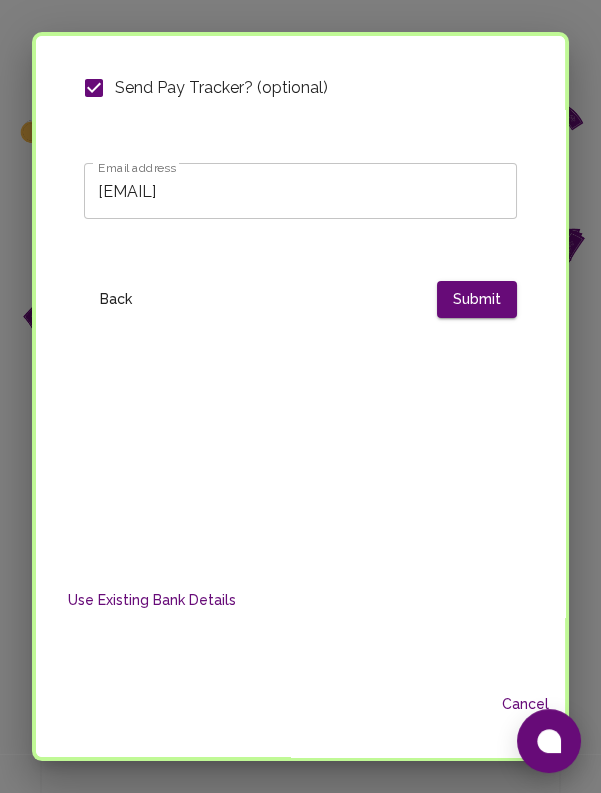 click on "Use Existing Bank Details" at bounding box center [152, 600] 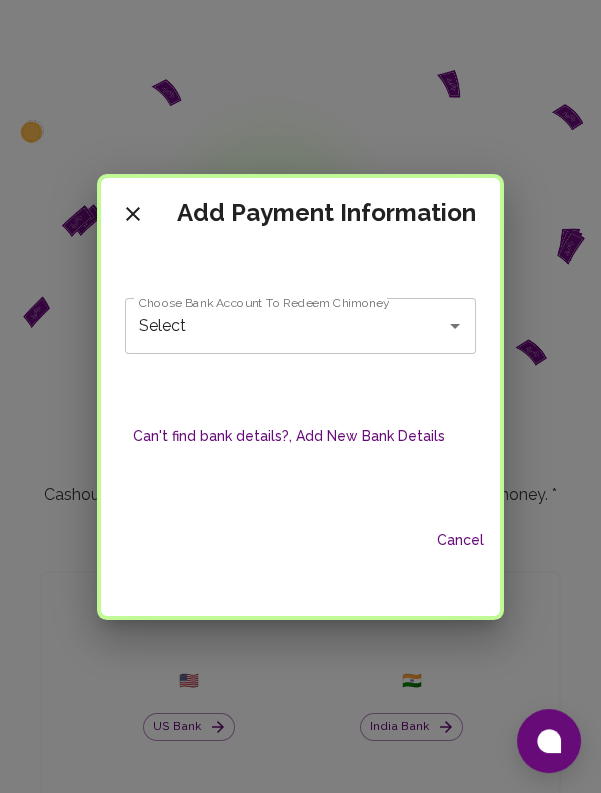 scroll, scrollTop: 0, scrollLeft: 0, axis: both 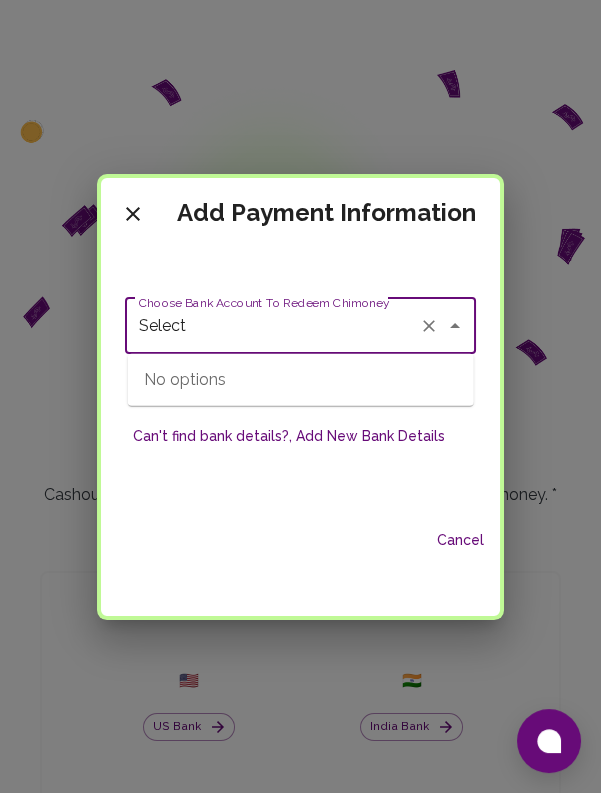 click on "Add Payment Information Choose Bank Account To Redeem Chimoney Select Choose Bank Account To Redeem Chimoney Can't find bank details?, Add New Bank Details Cancel" at bounding box center (300, 396) 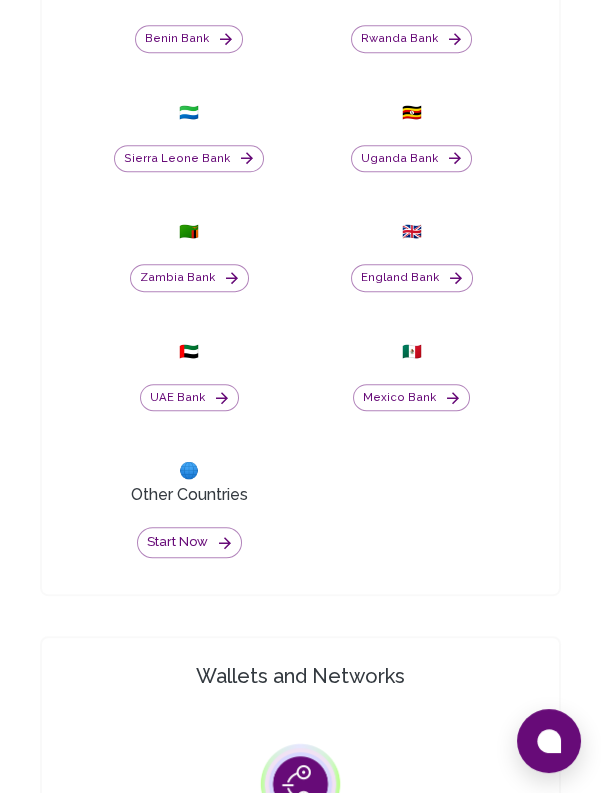 scroll, scrollTop: 1482, scrollLeft: 0, axis: vertical 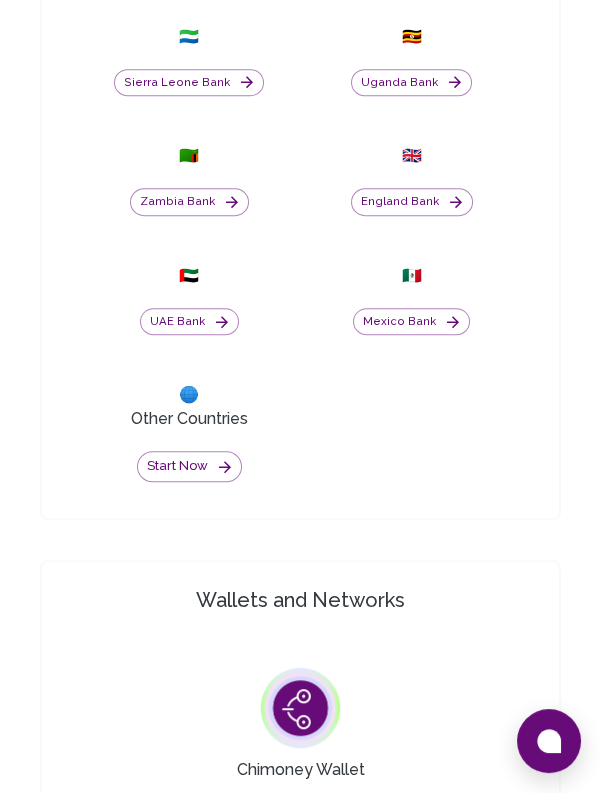 click on "Start now" at bounding box center [189, 466] 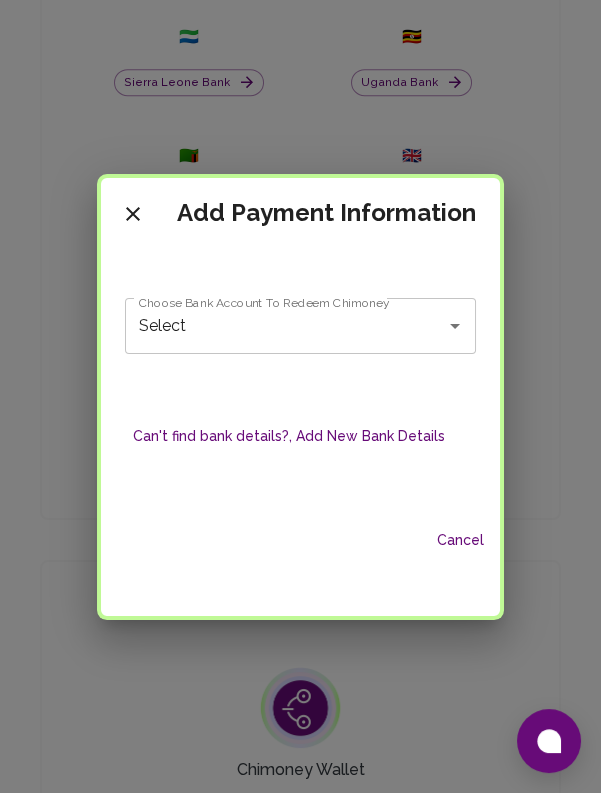 click on "Select" at bounding box center [272, 326] 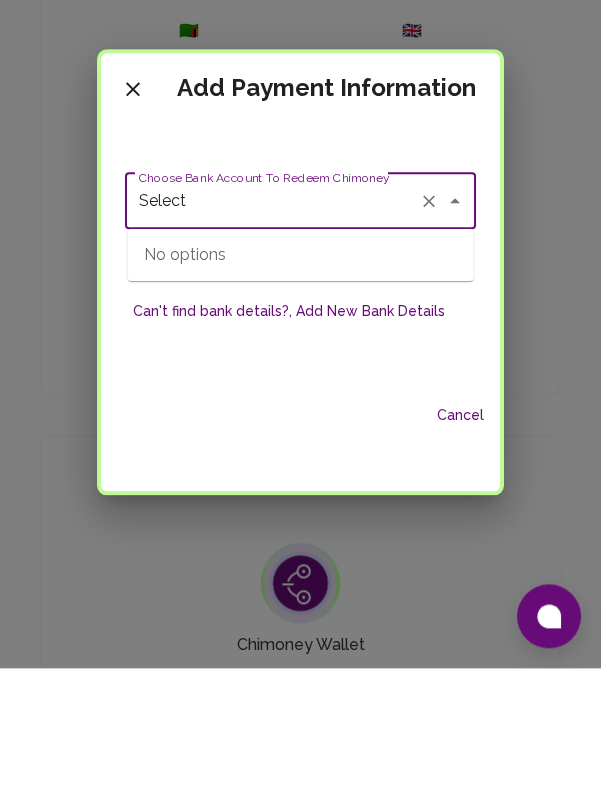 scroll, scrollTop: 1482, scrollLeft: 0, axis: vertical 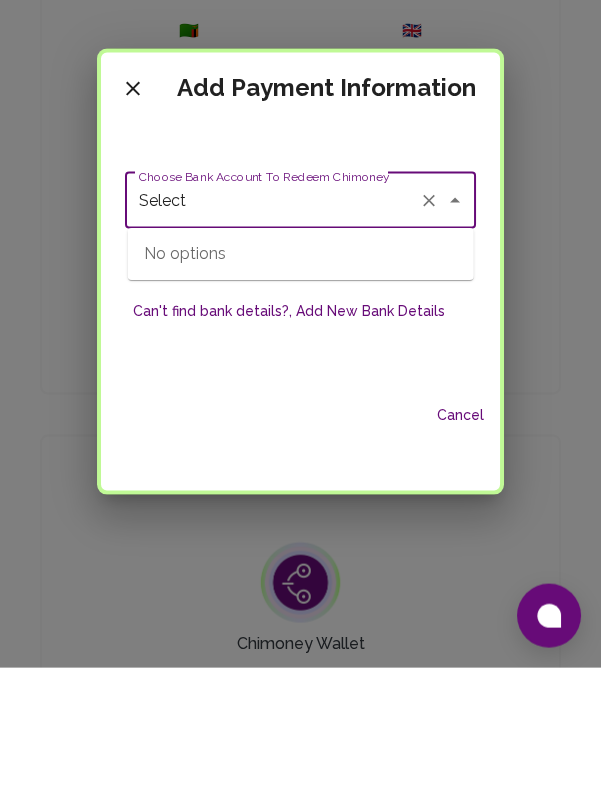 click on "Can't find bank details?, Add New Bank Details" at bounding box center [289, 436] 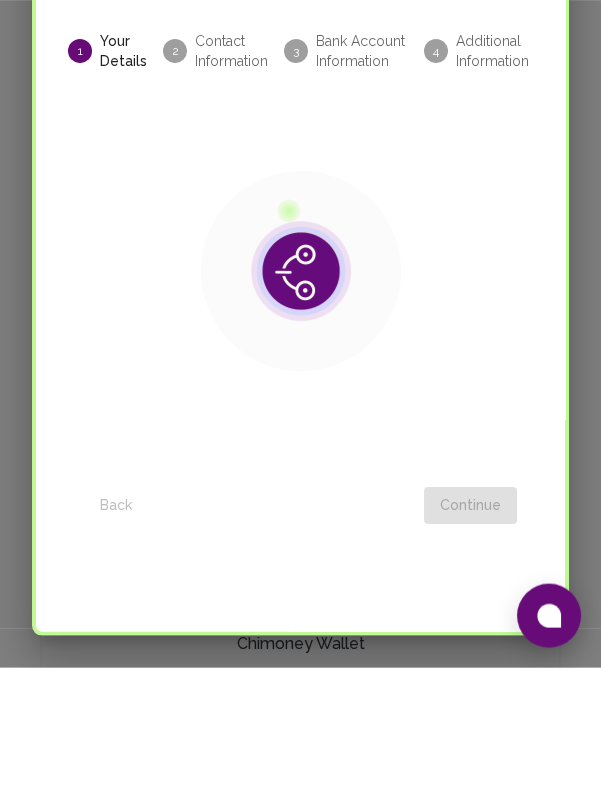 scroll, scrollTop: 1482, scrollLeft: 0, axis: vertical 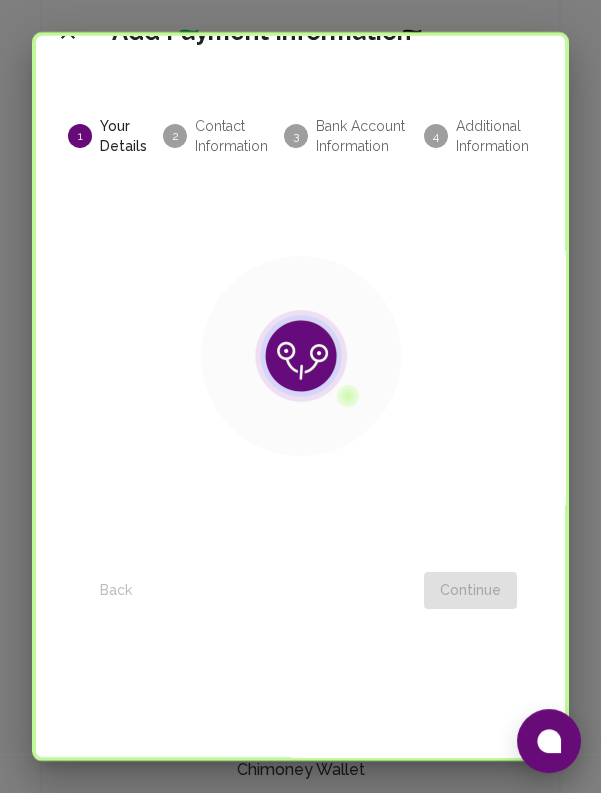 click at bounding box center (300, 356) 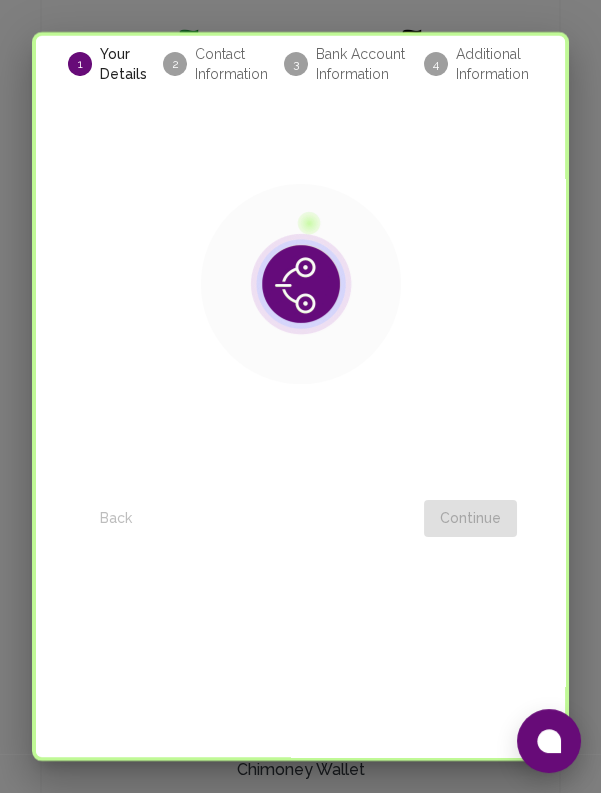 scroll, scrollTop: 0, scrollLeft: 0, axis: both 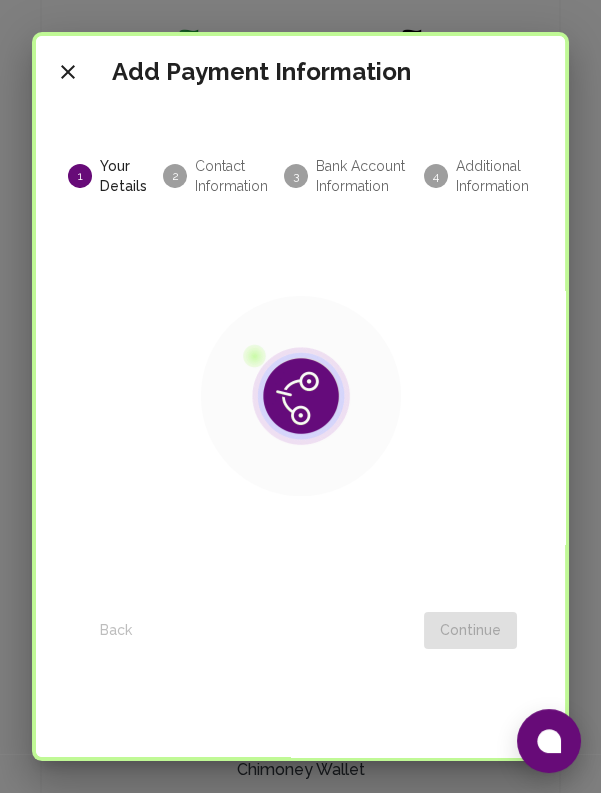 click 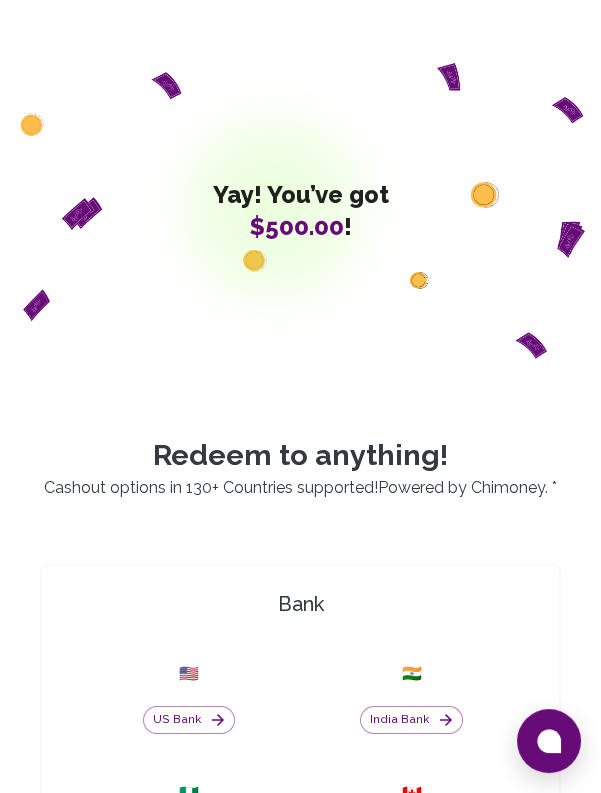 scroll, scrollTop: 0, scrollLeft: 0, axis: both 